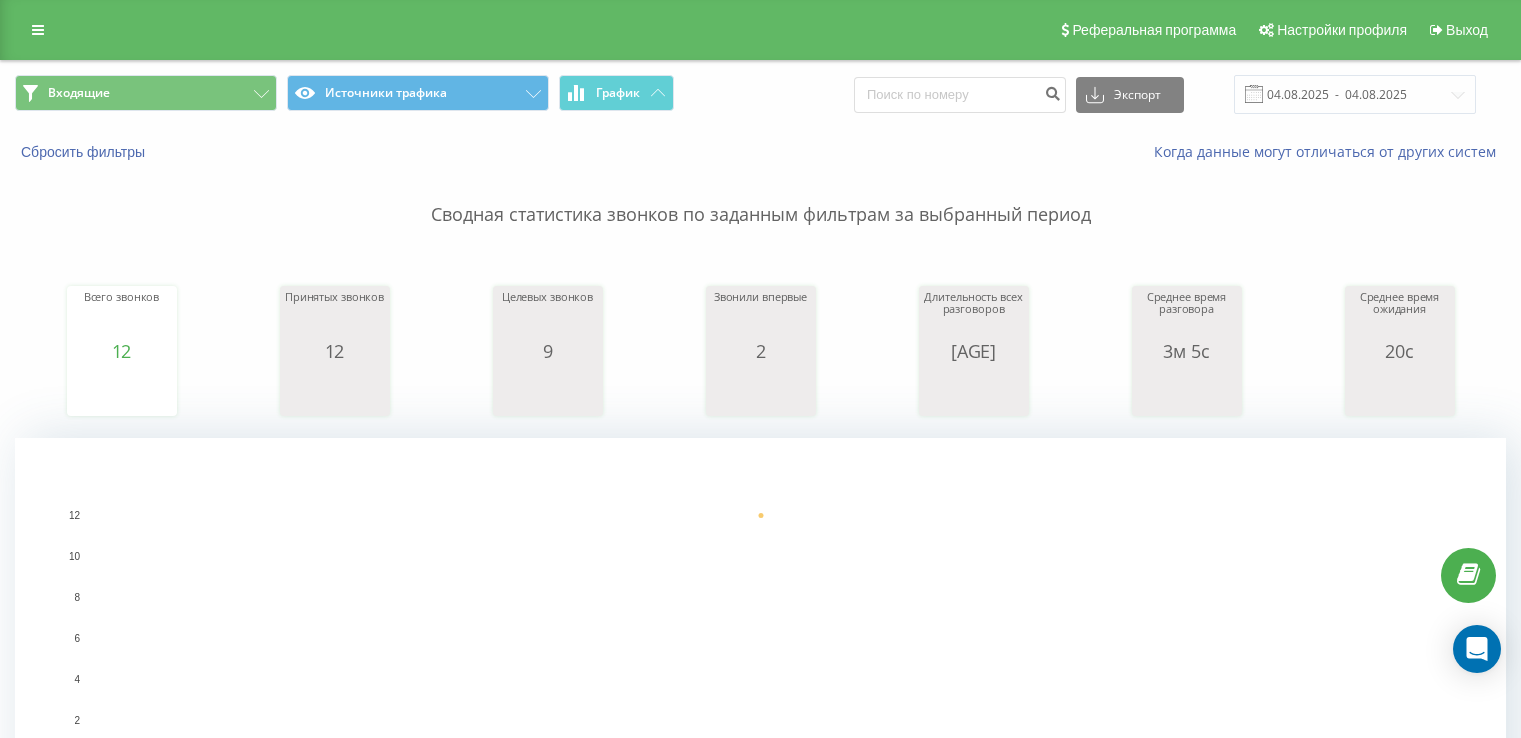 scroll, scrollTop: 0, scrollLeft: 0, axis: both 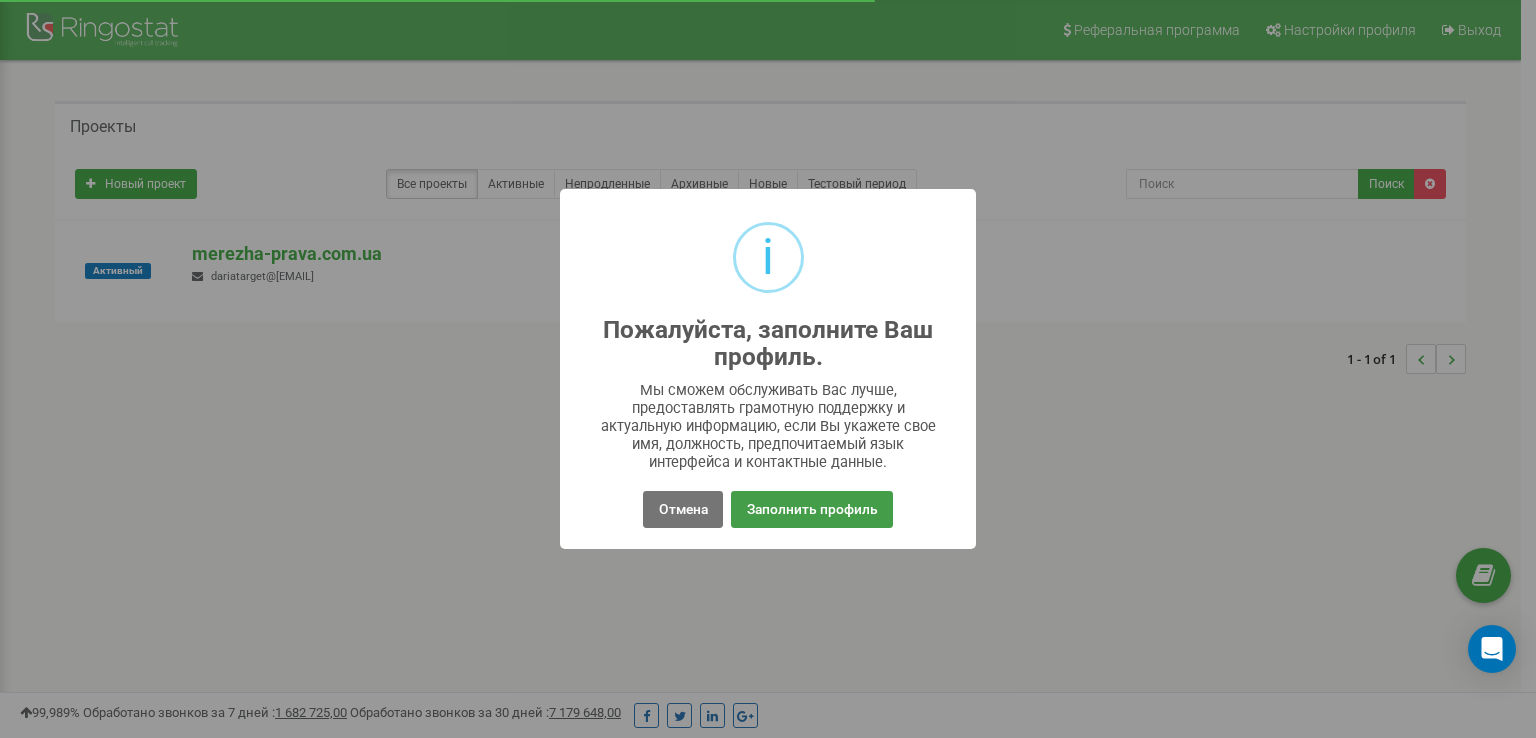 click on "Заполнить профиль" at bounding box center [811, 509] 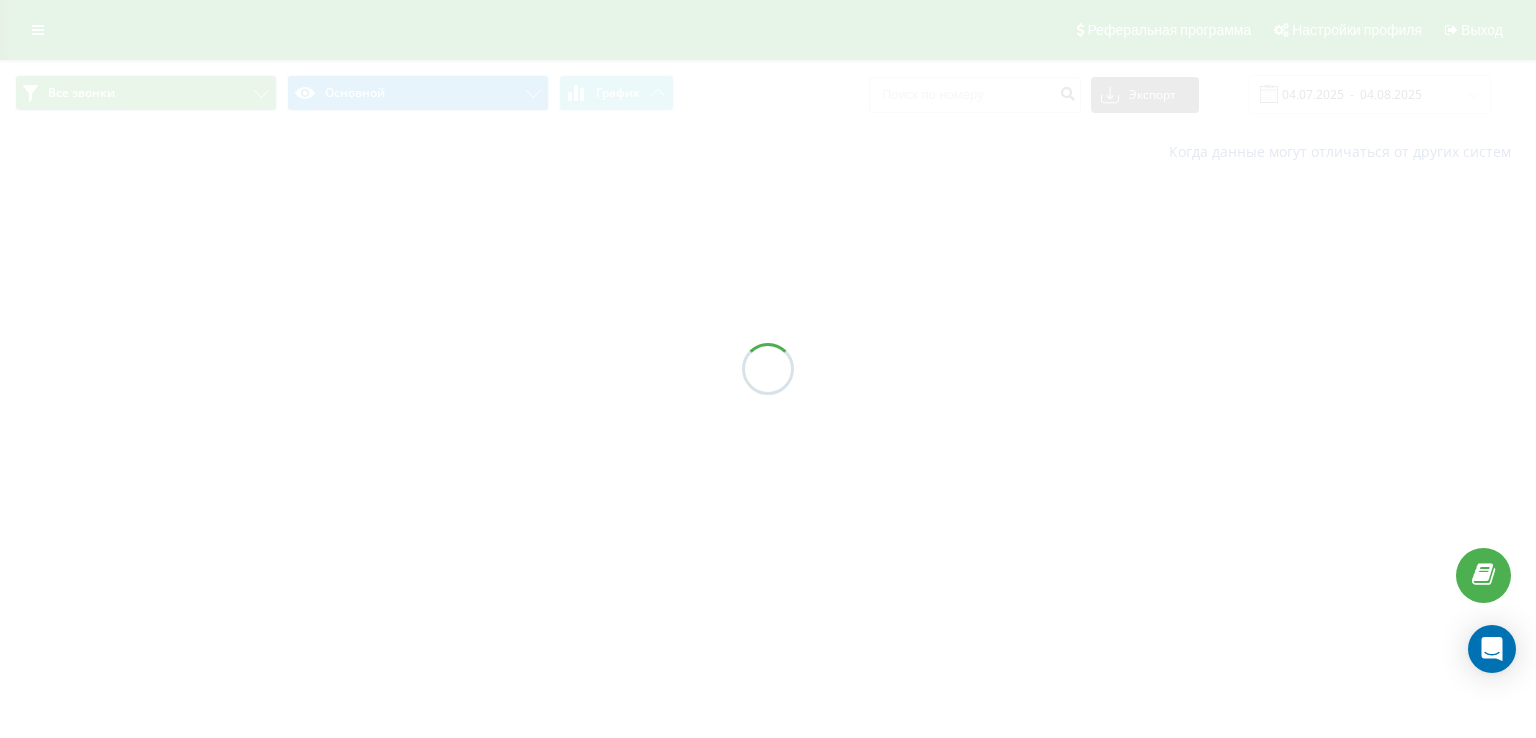 scroll, scrollTop: 0, scrollLeft: 0, axis: both 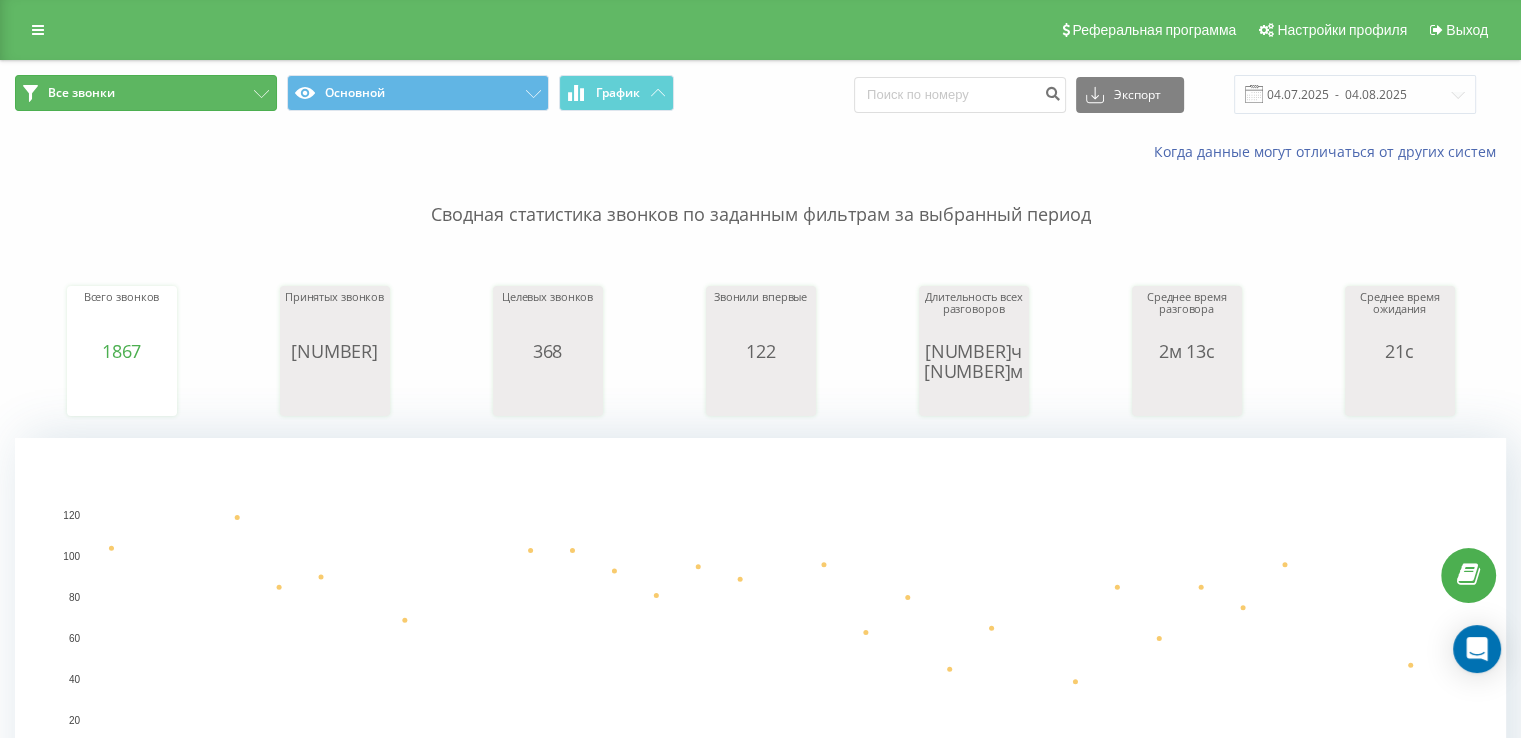 click on "Все звонки" at bounding box center (146, 93) 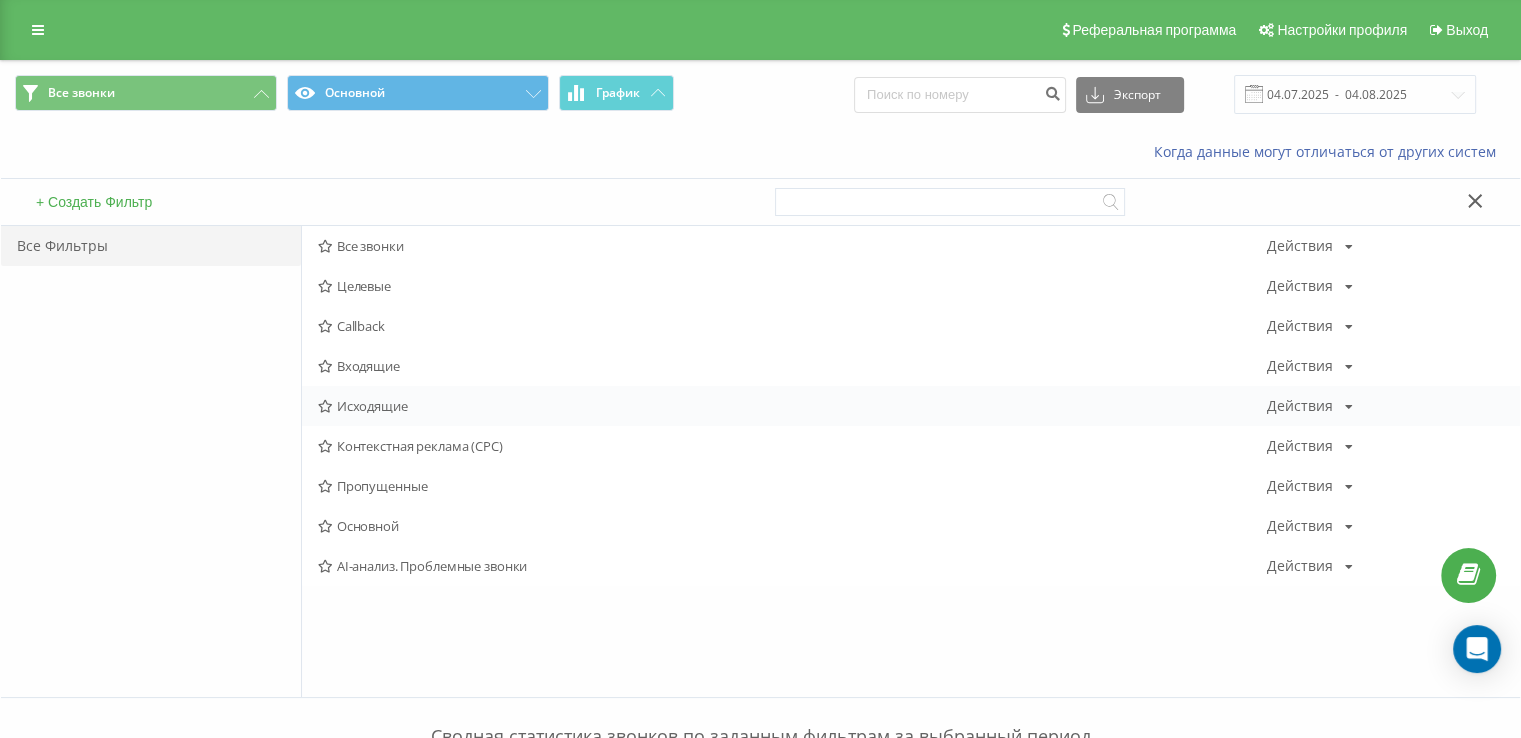 click on "Исходящие" at bounding box center [792, 406] 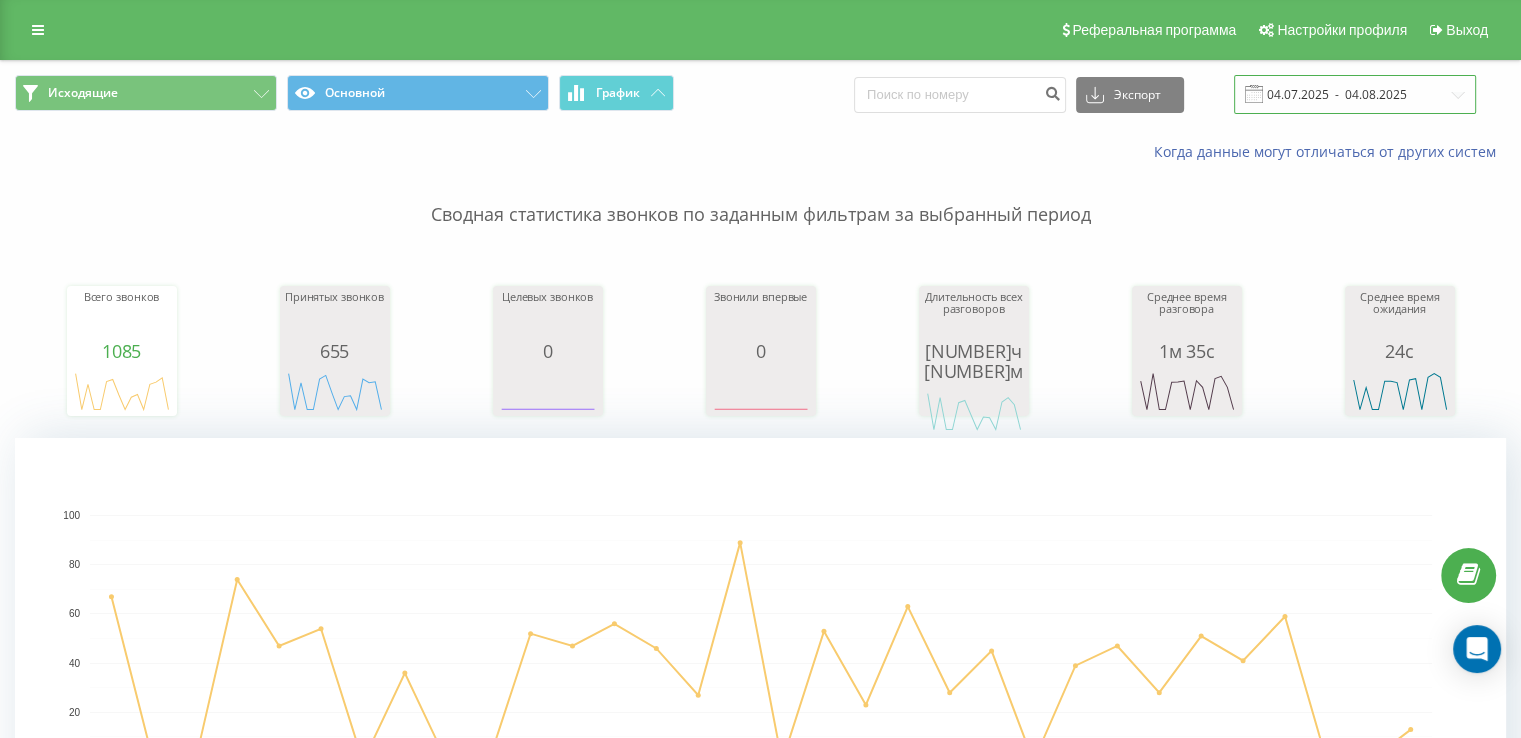 click on "04.07.2025  -  04.08.2025" at bounding box center (1355, 94) 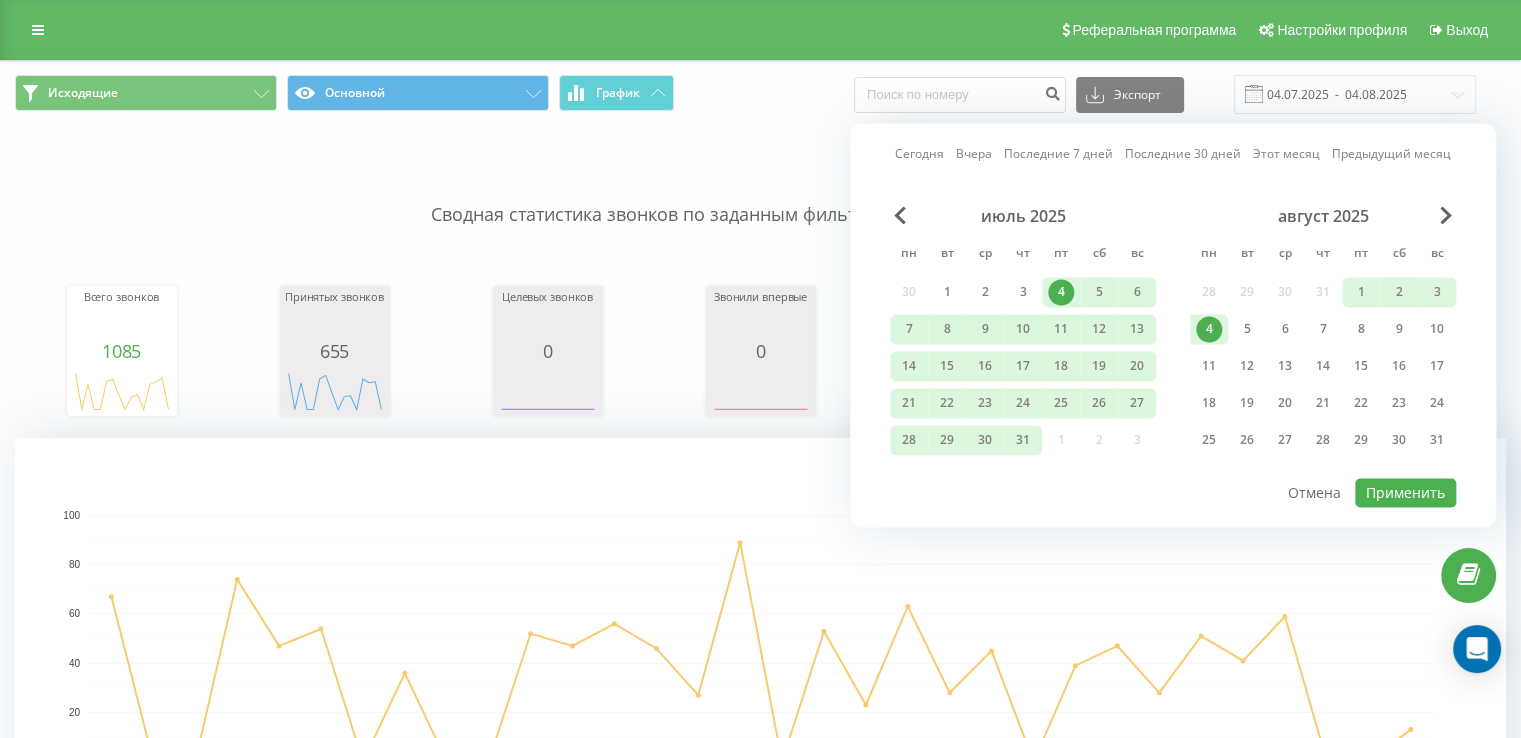 click on "4" at bounding box center [1209, 329] 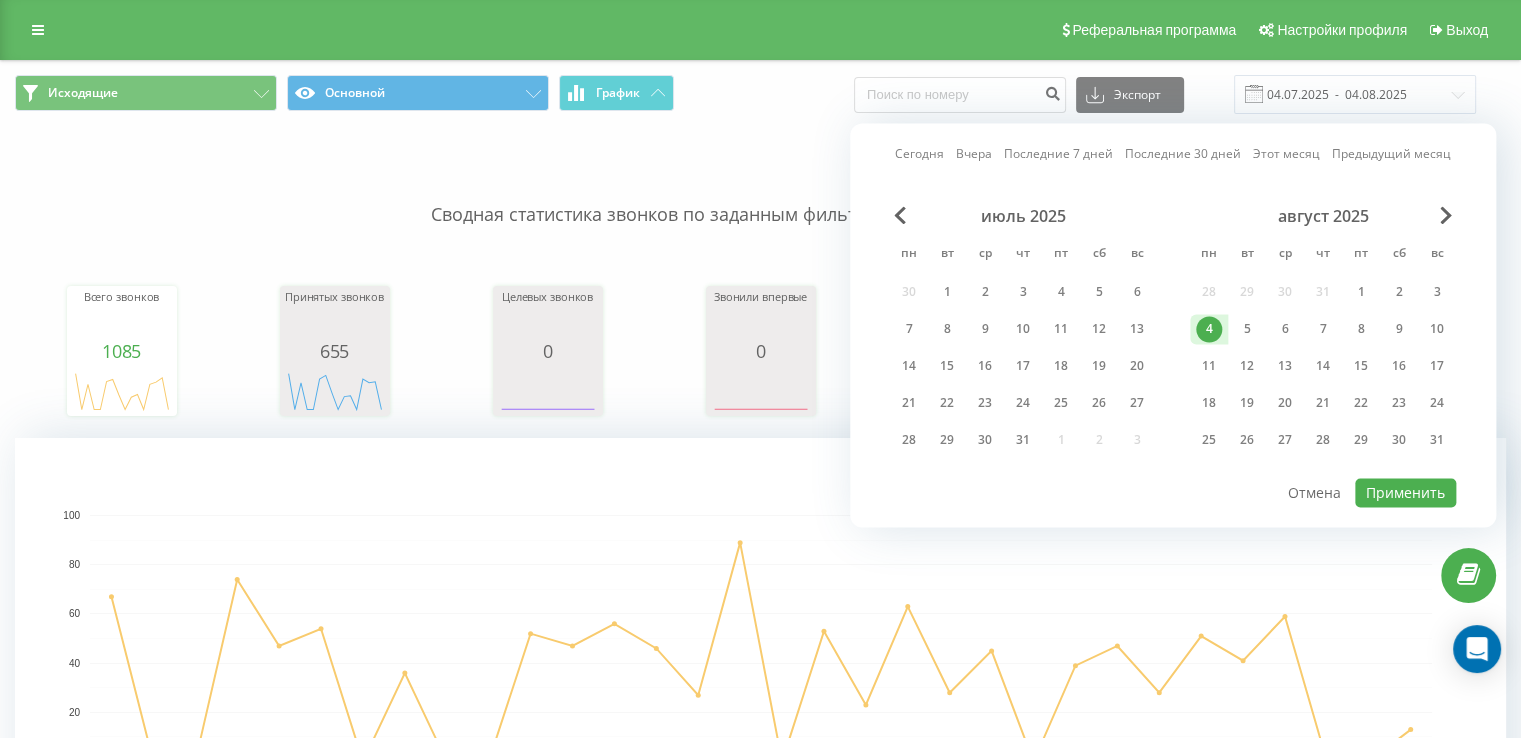 click on "4" at bounding box center [1209, 329] 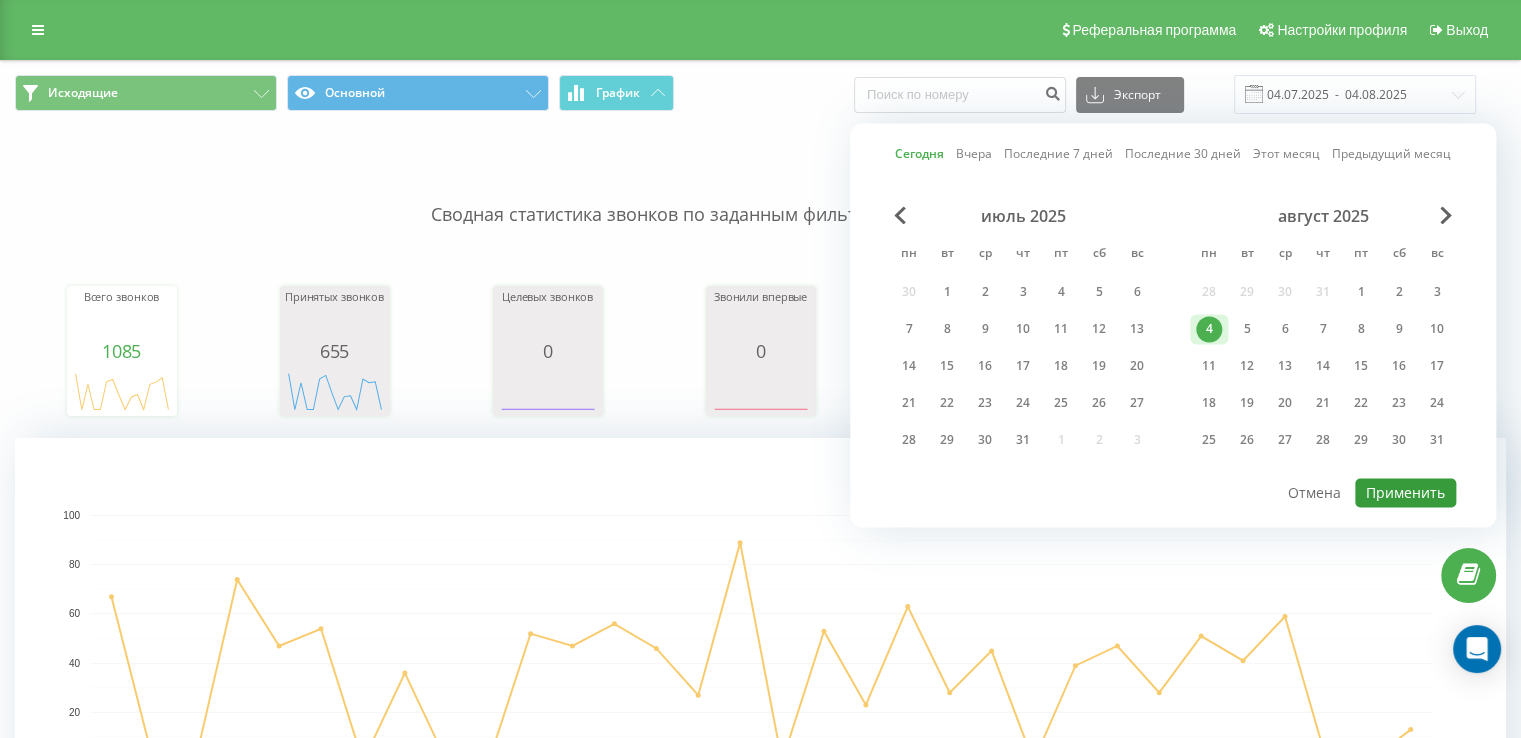 click on "Применить" at bounding box center (1405, 492) 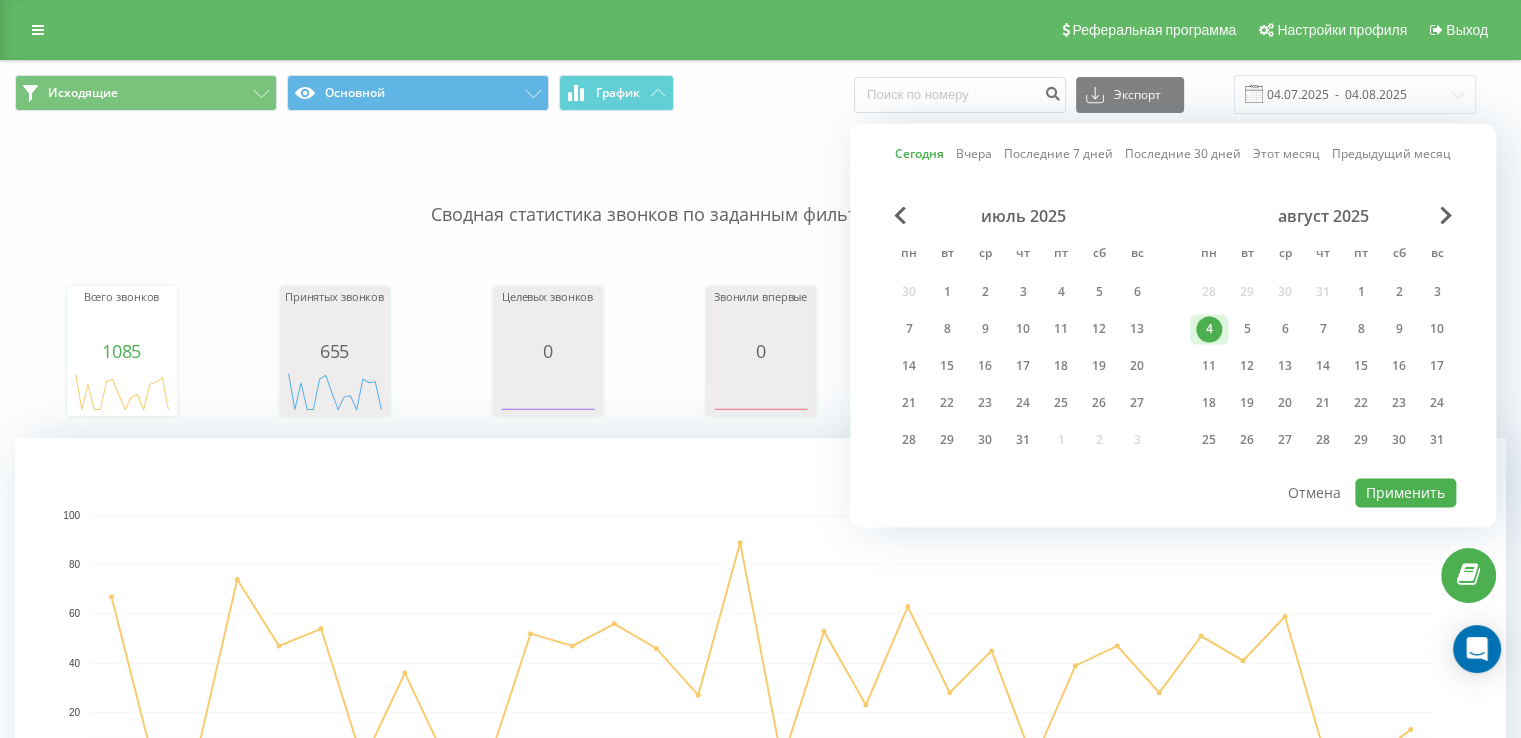 type on "04.08.2025  -  04.08.2025" 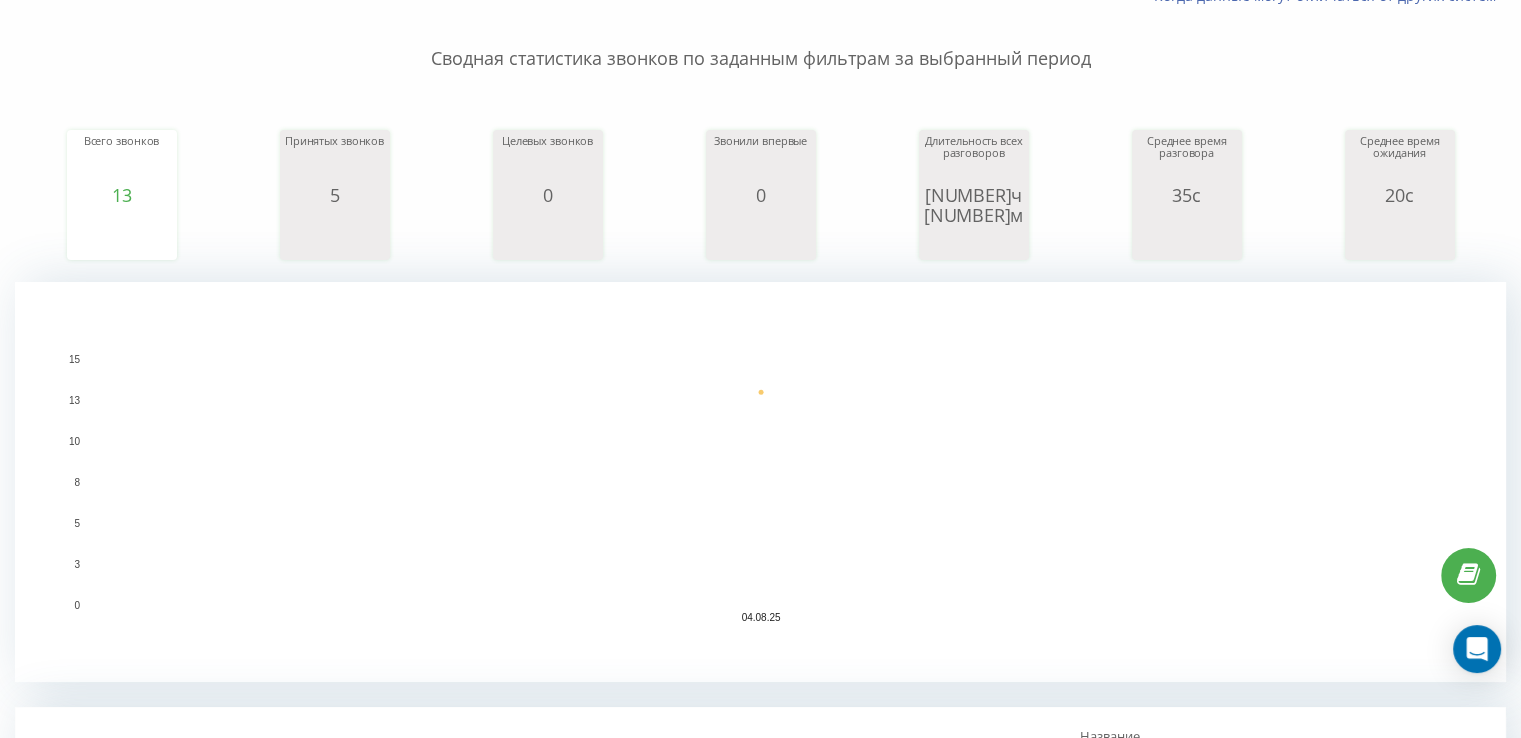 scroll, scrollTop: 400, scrollLeft: 0, axis: vertical 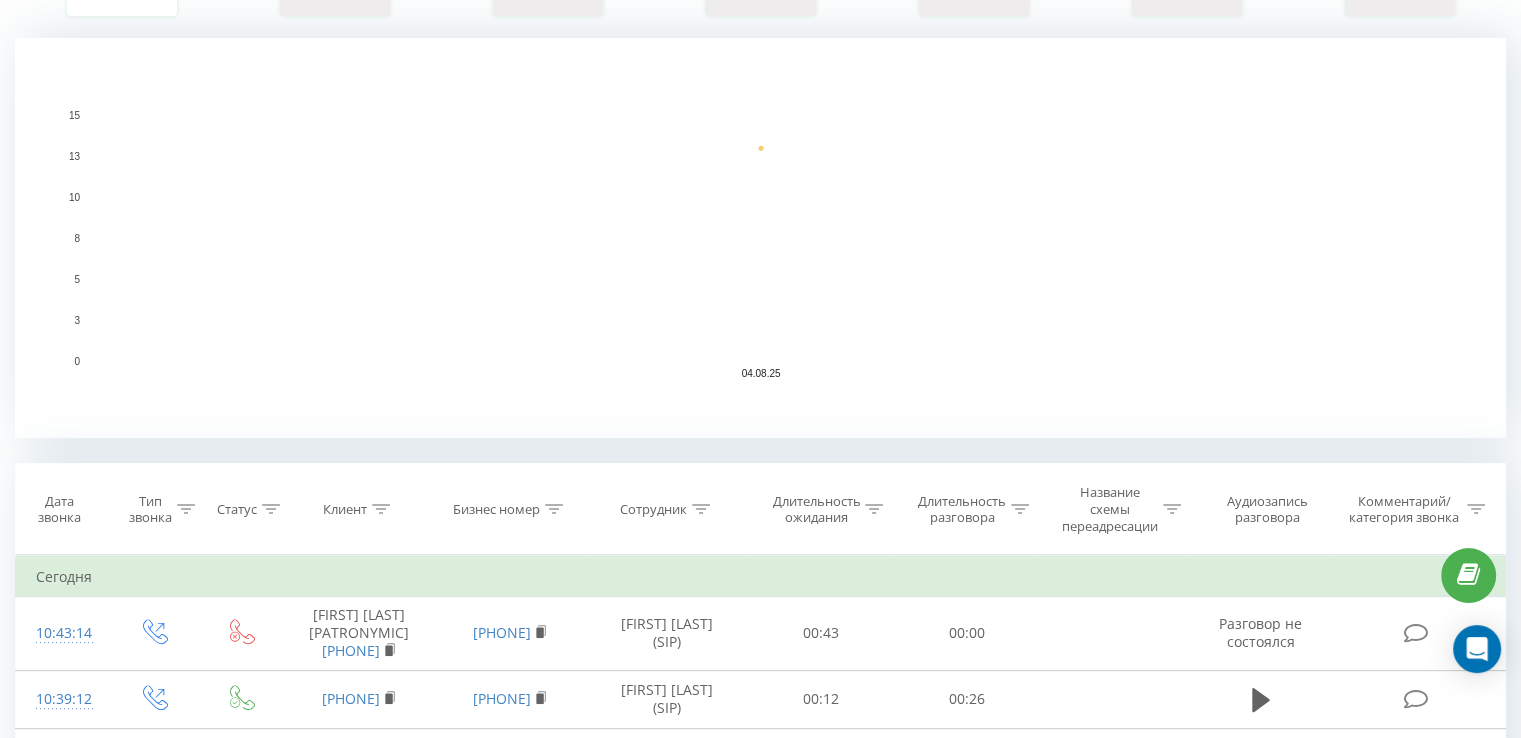 click on "Длительность ожидания" at bounding box center (816, 510) 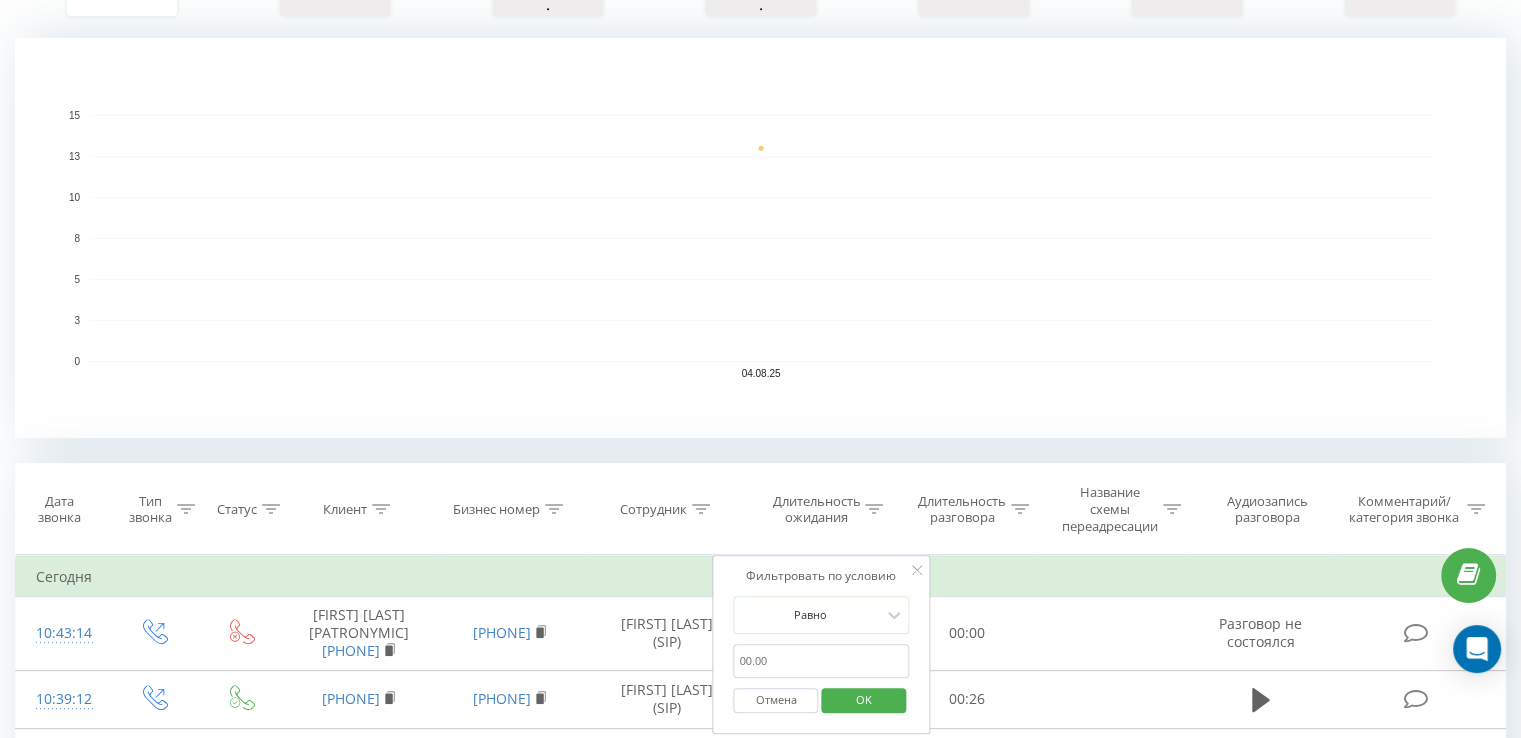 click on "Длительность ожидания" at bounding box center (816, 510) 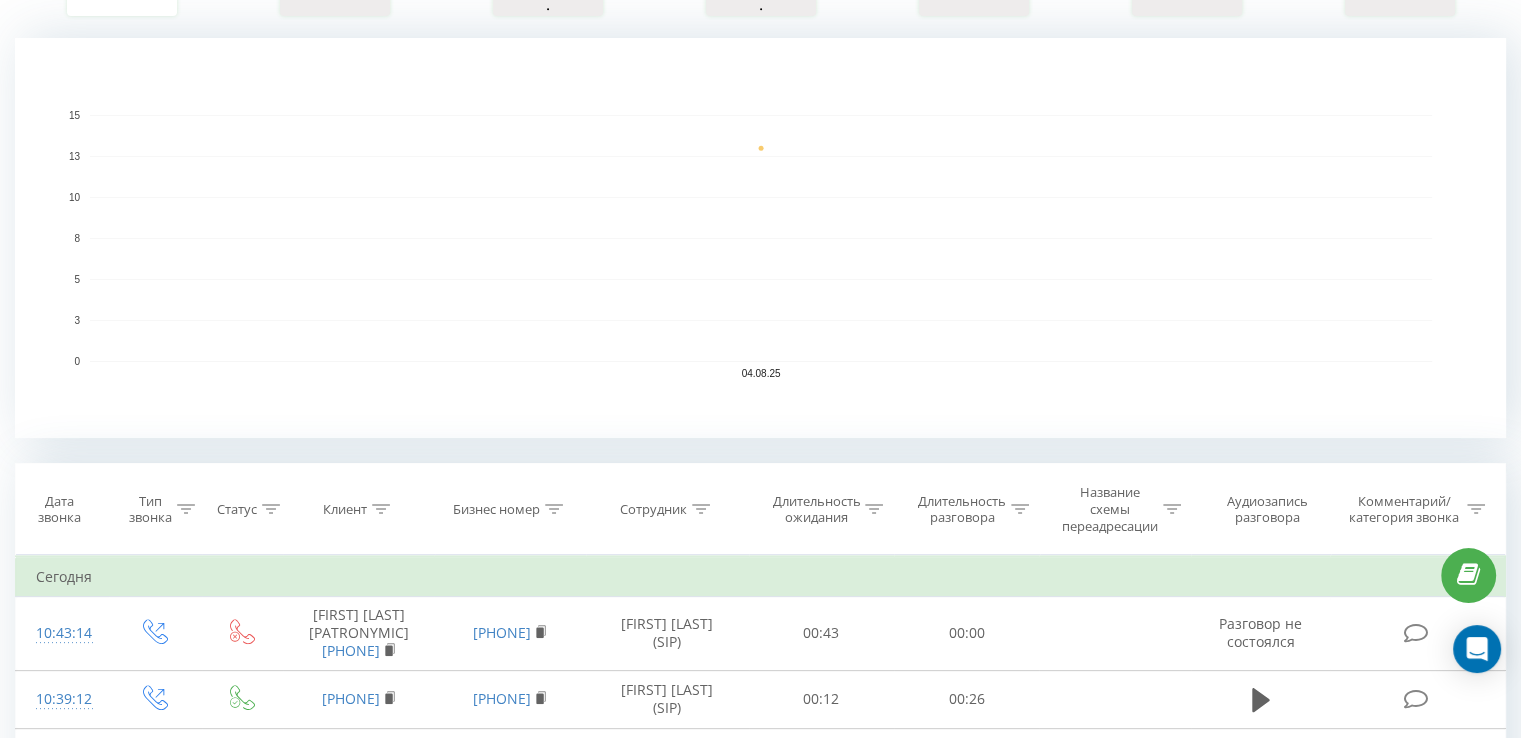 click on "Длительность разговора" at bounding box center [962, 510] 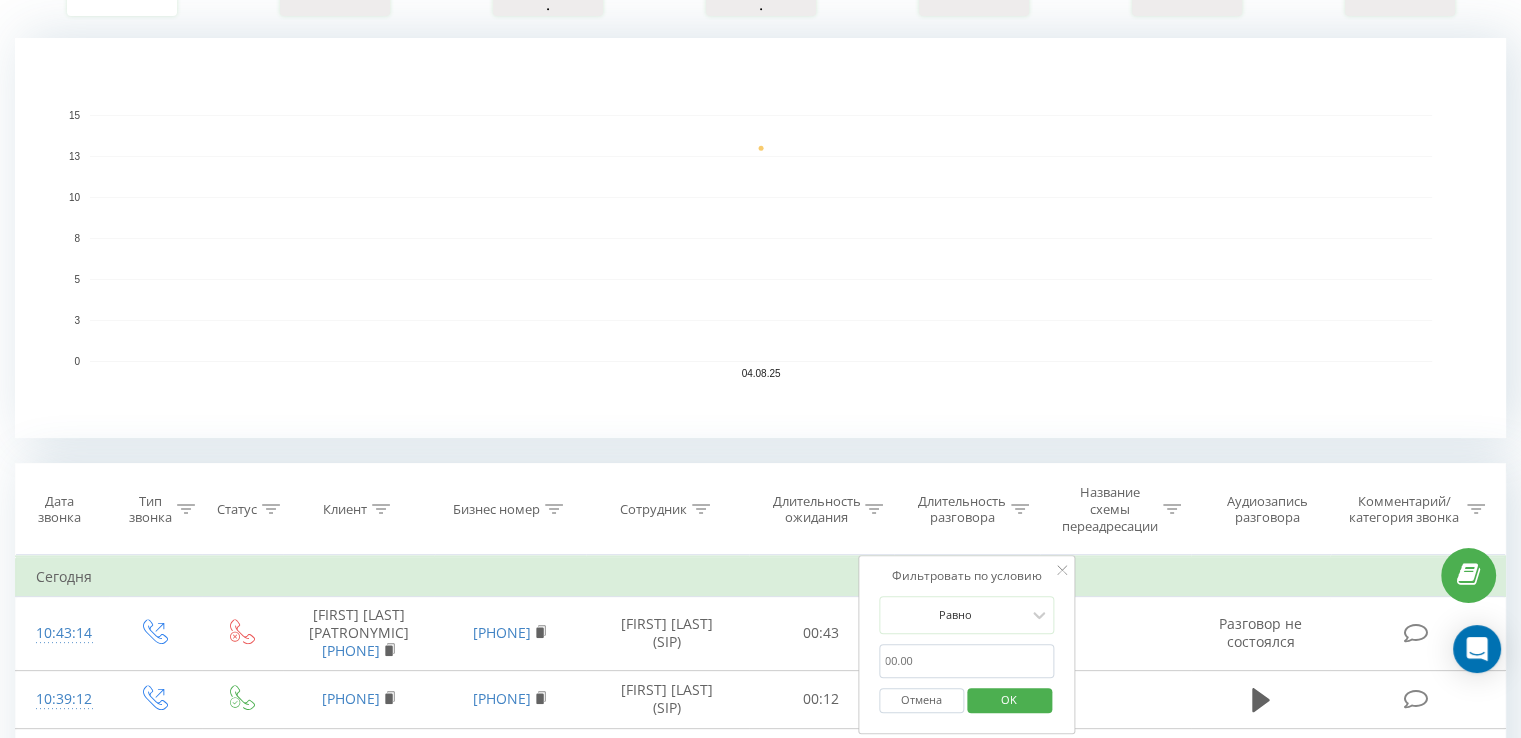 click at bounding box center [967, 661] 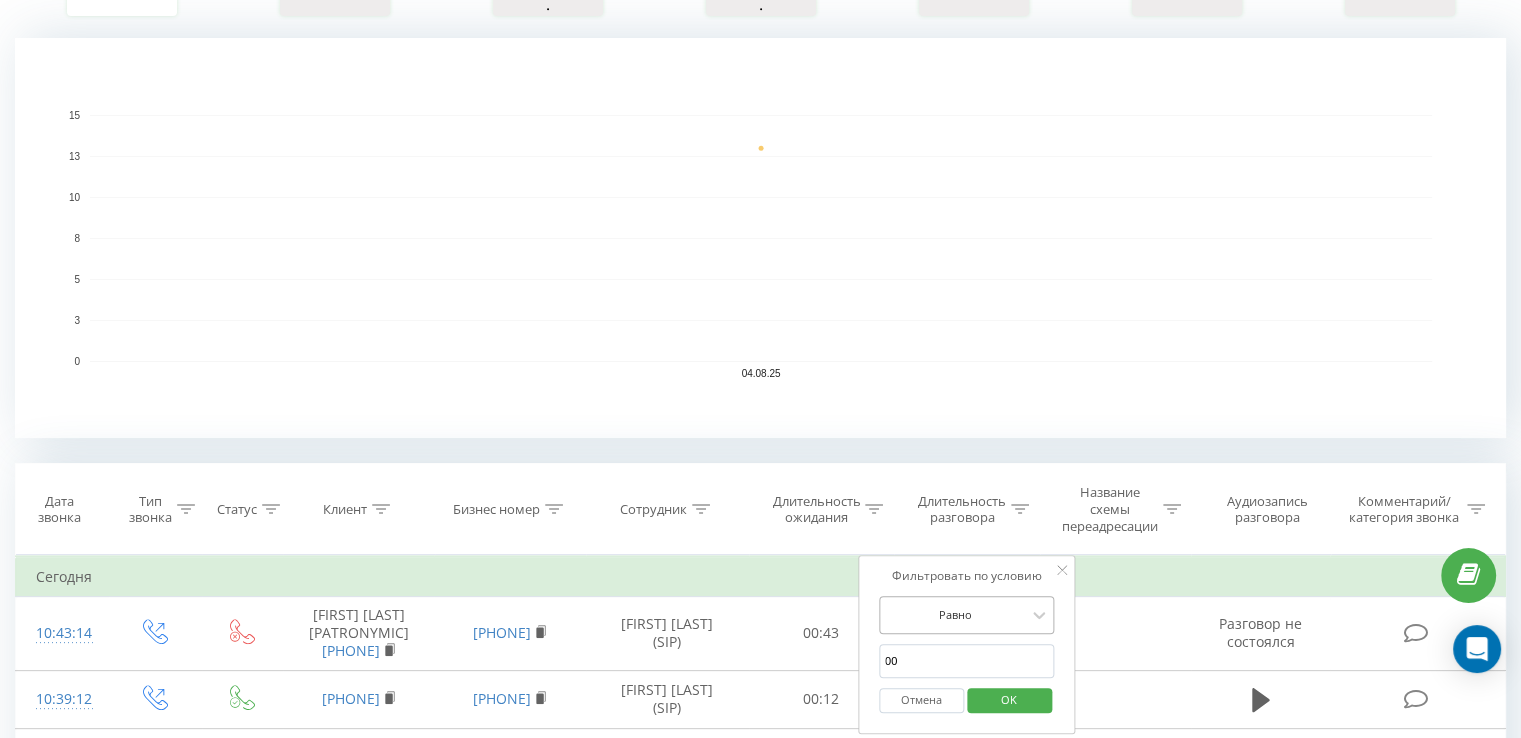 type on "0" 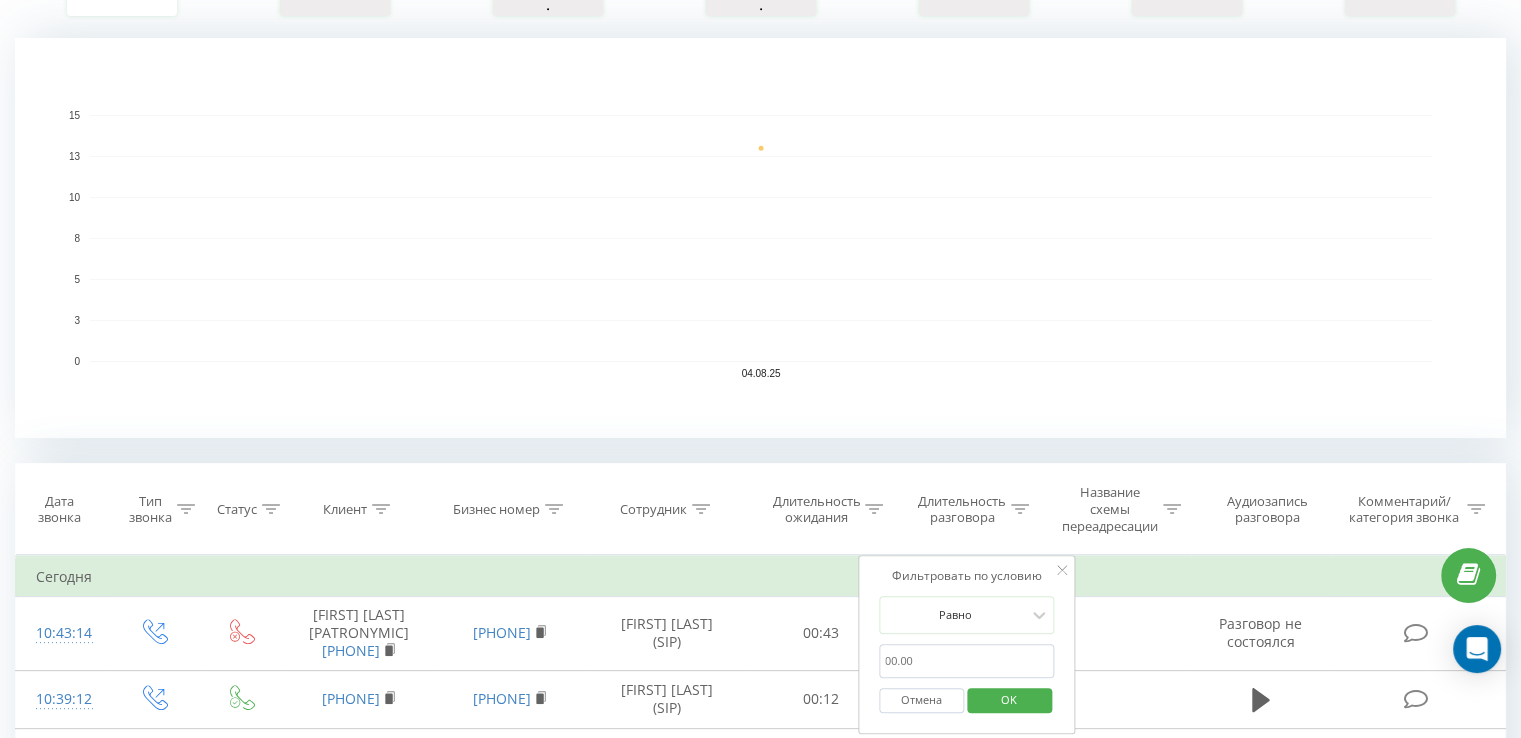 click at bounding box center (967, 661) 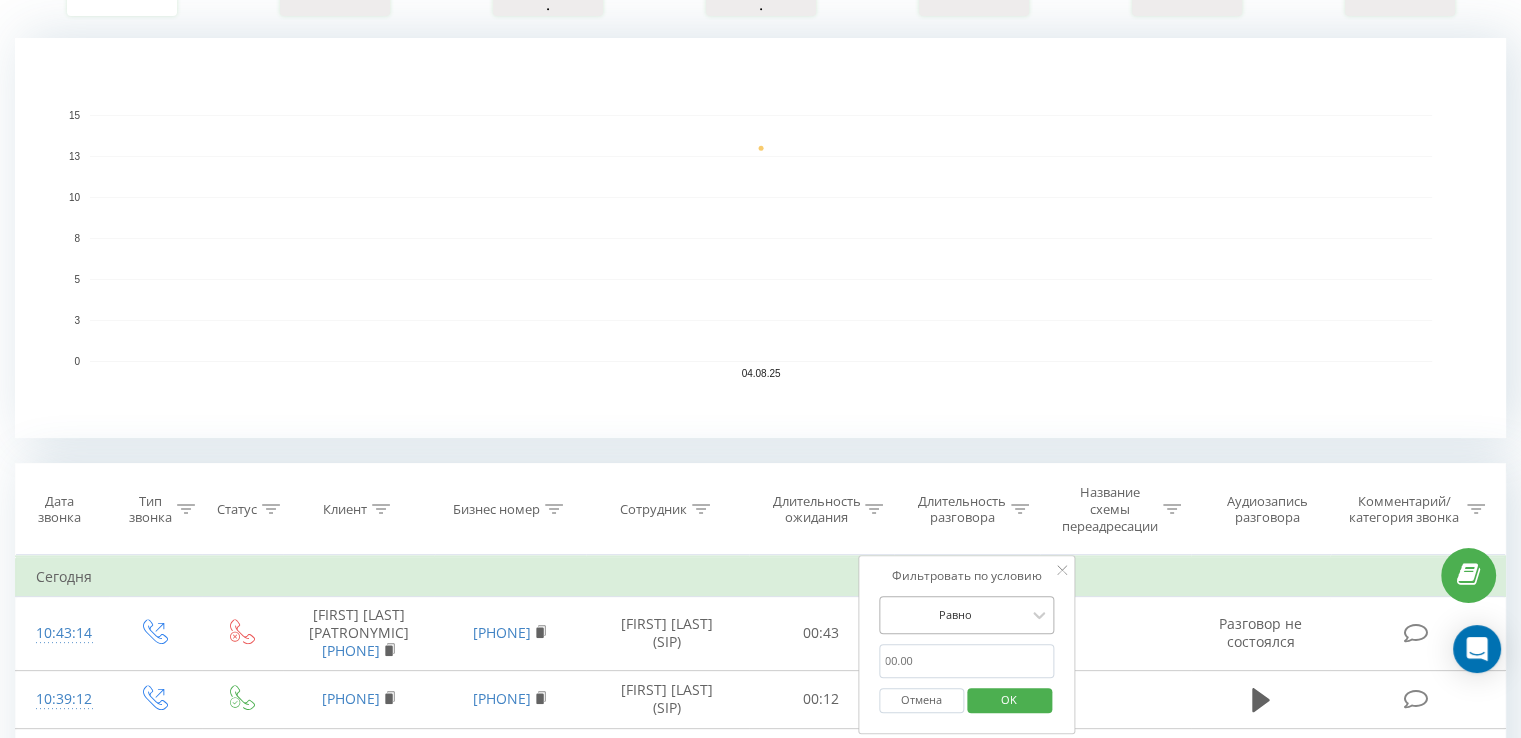 type on "00:21" 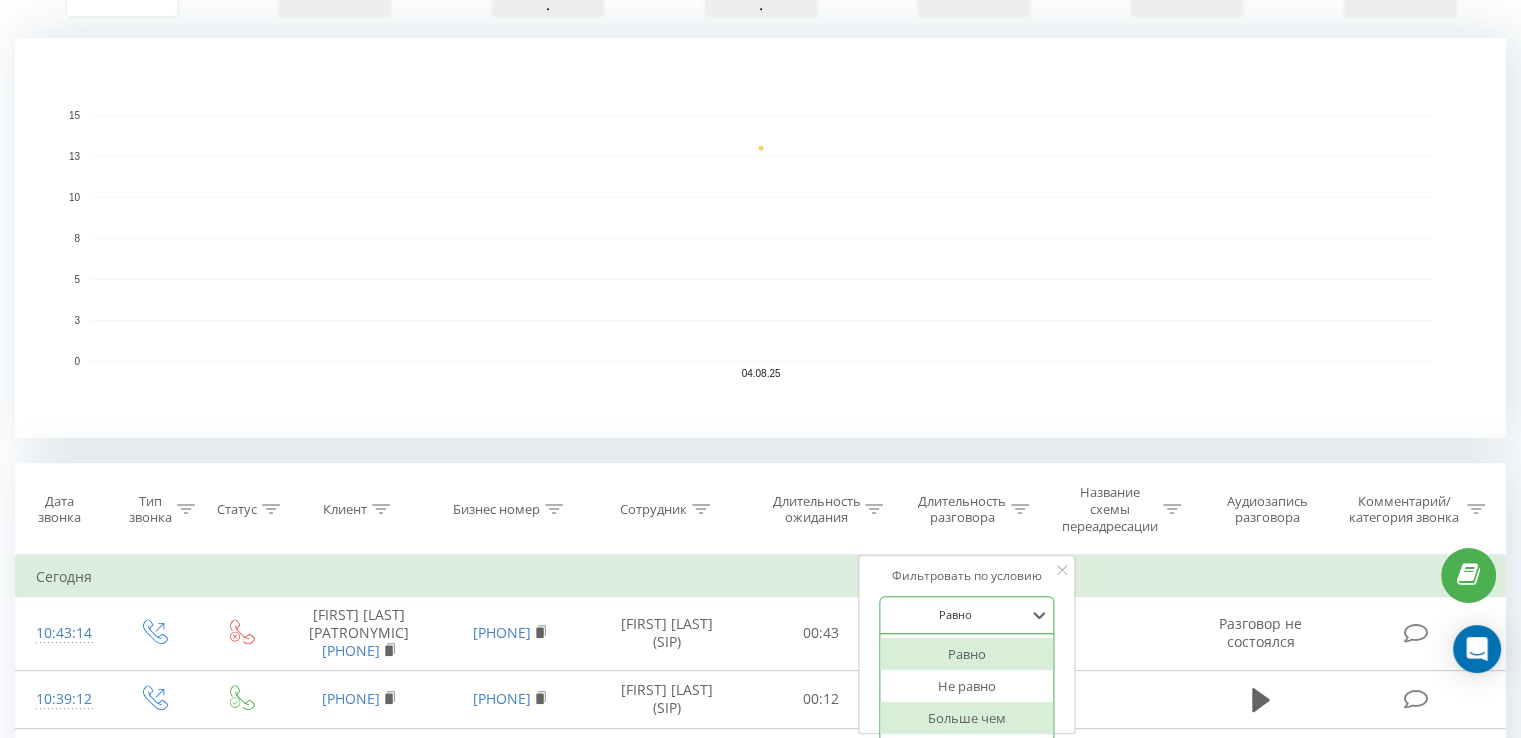 scroll, scrollTop: 495, scrollLeft: 0, axis: vertical 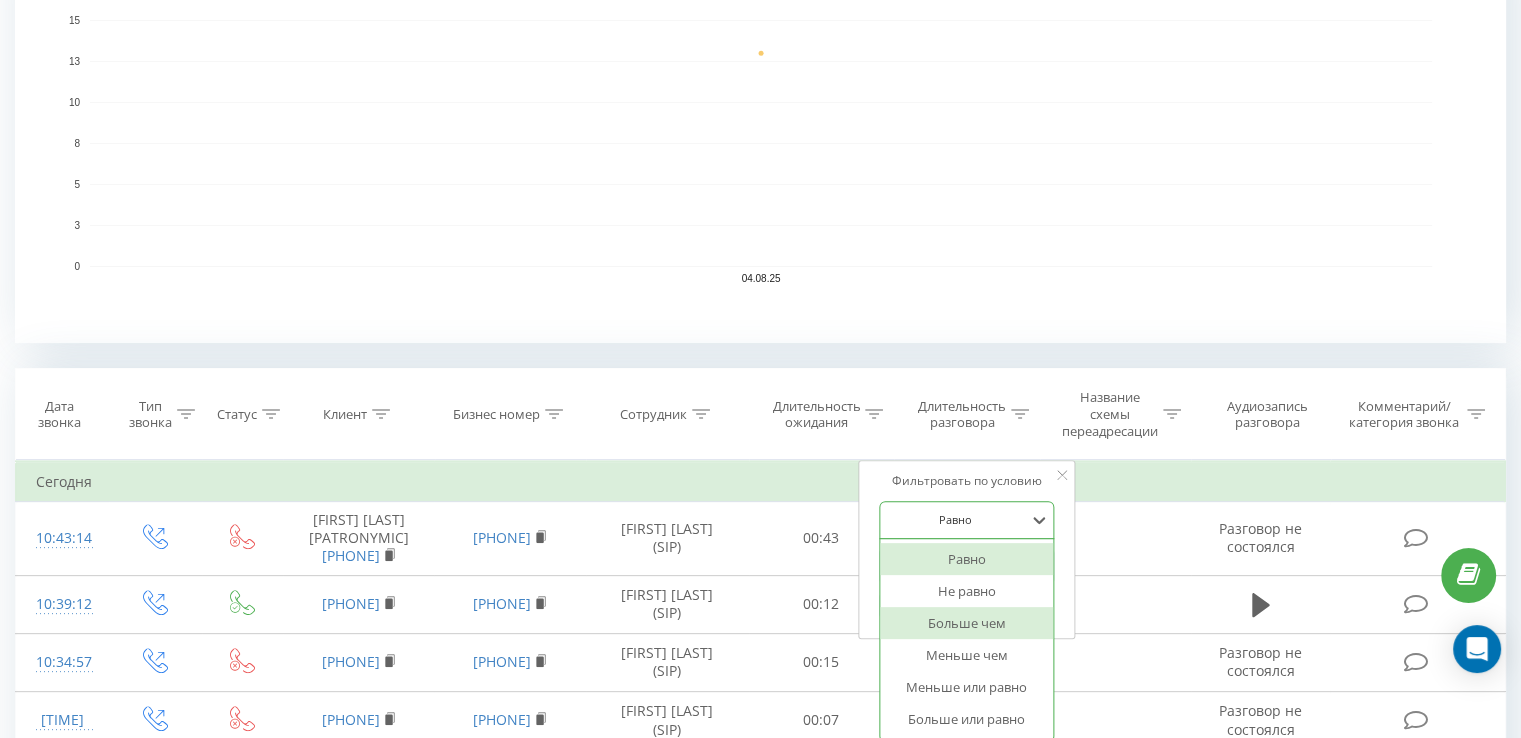 click on "option Больше чем focused, 3 of 6. 6 results available. Use Up and Down to choose options, press Enter to select the currently focused option, press Escape to exit the menu, press Tab to select the option and exit the menu. Равно Равно Не равно Больше чем Меньше чем Меньше или равно Больше или равно" at bounding box center [967, 520] 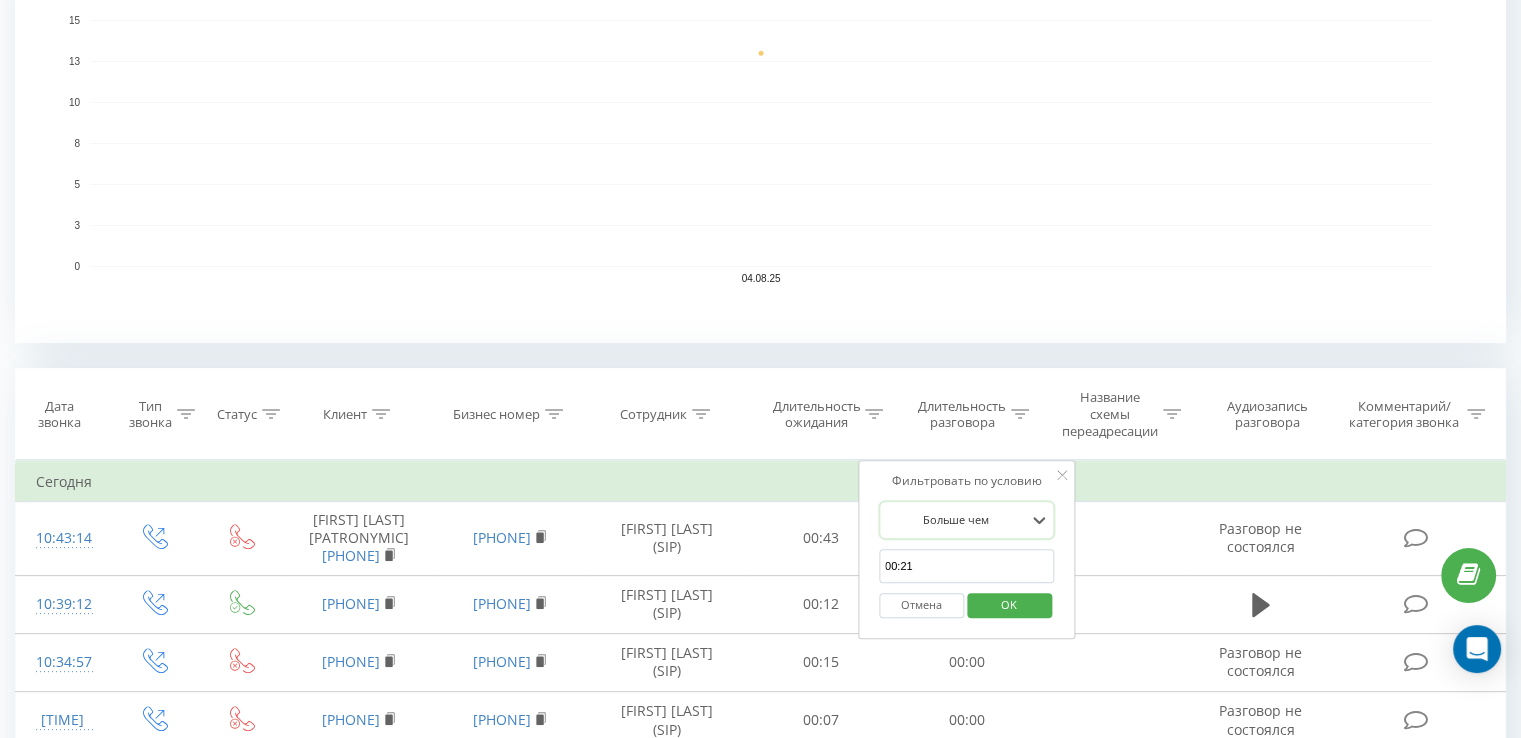 click on "OK" at bounding box center (1009, 604) 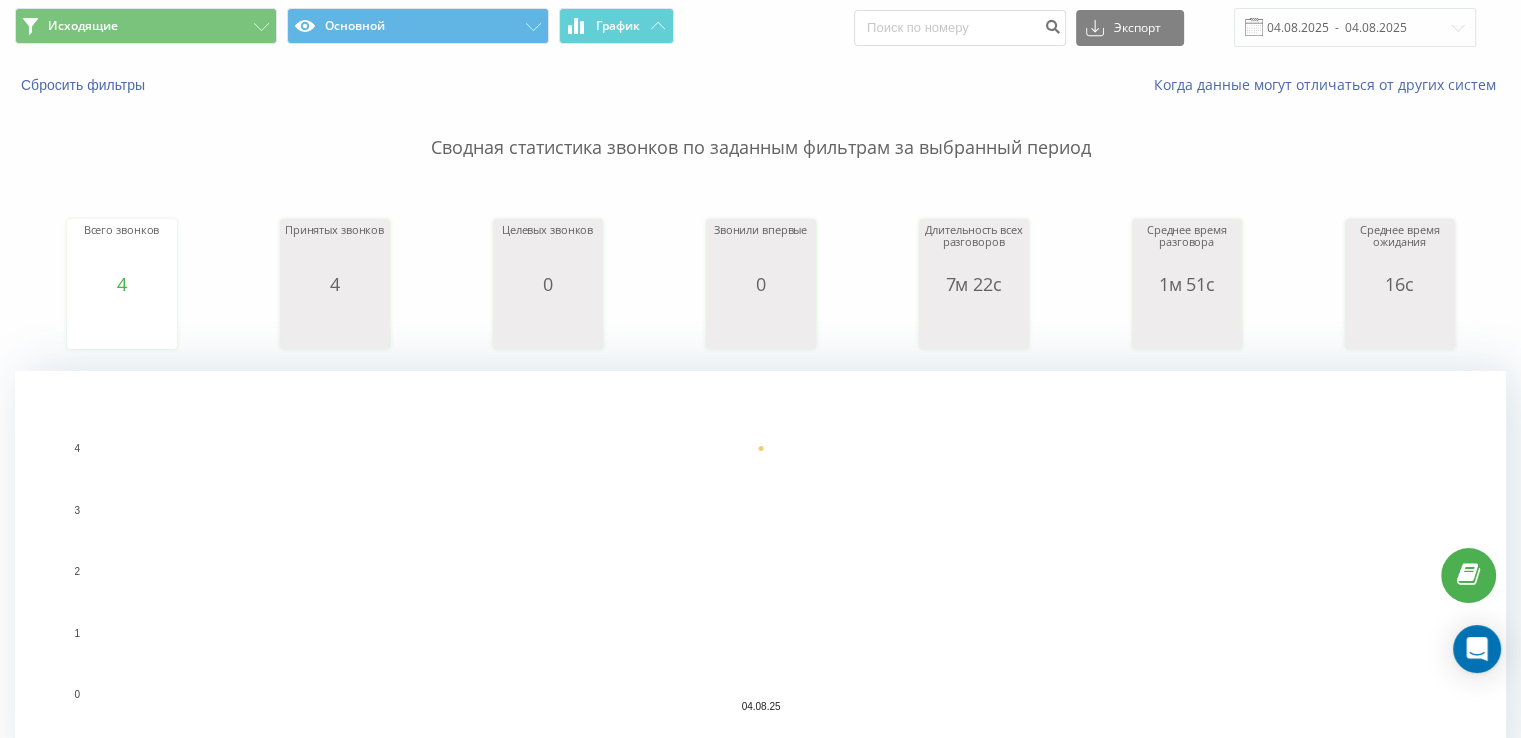 scroll, scrollTop: 0, scrollLeft: 0, axis: both 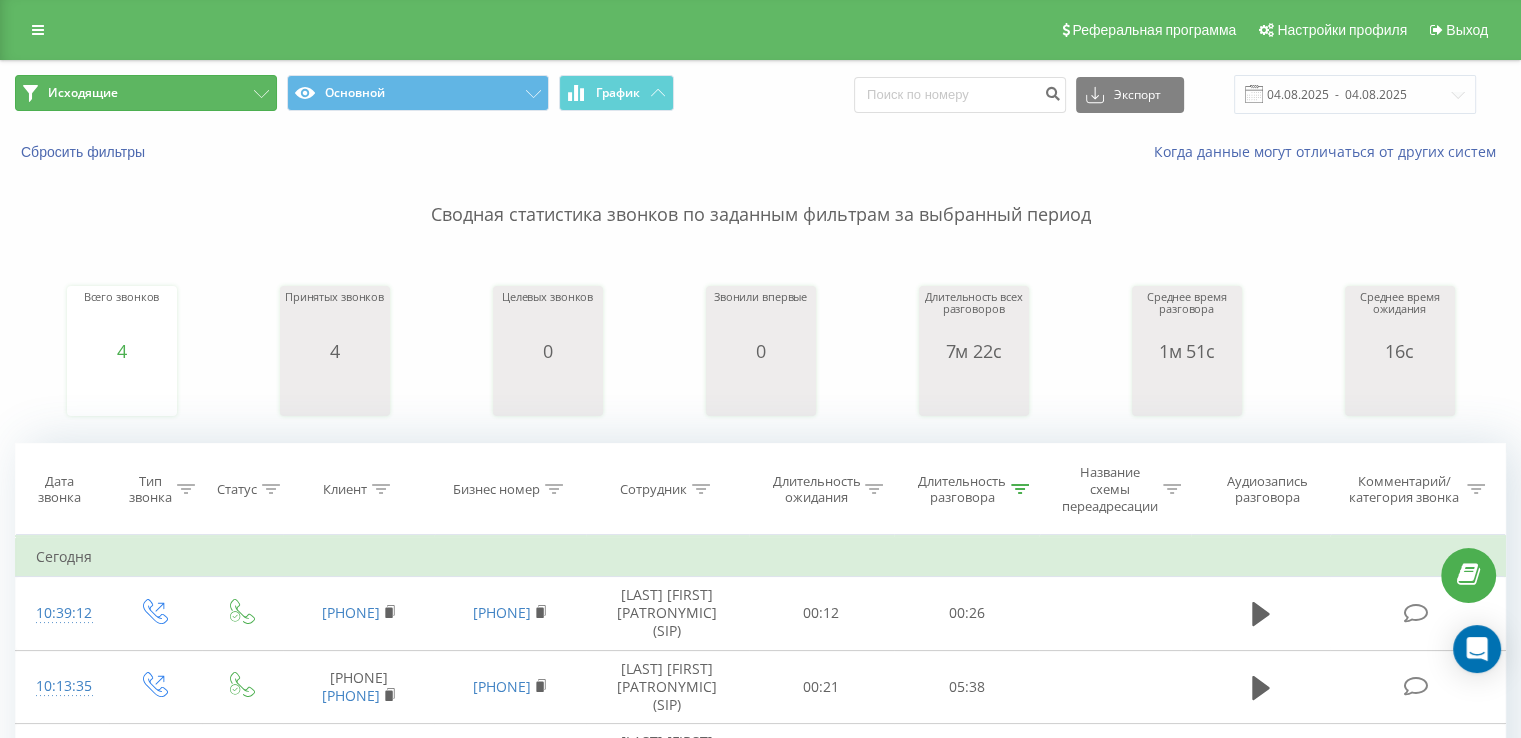 click on "Исходящие" at bounding box center (146, 93) 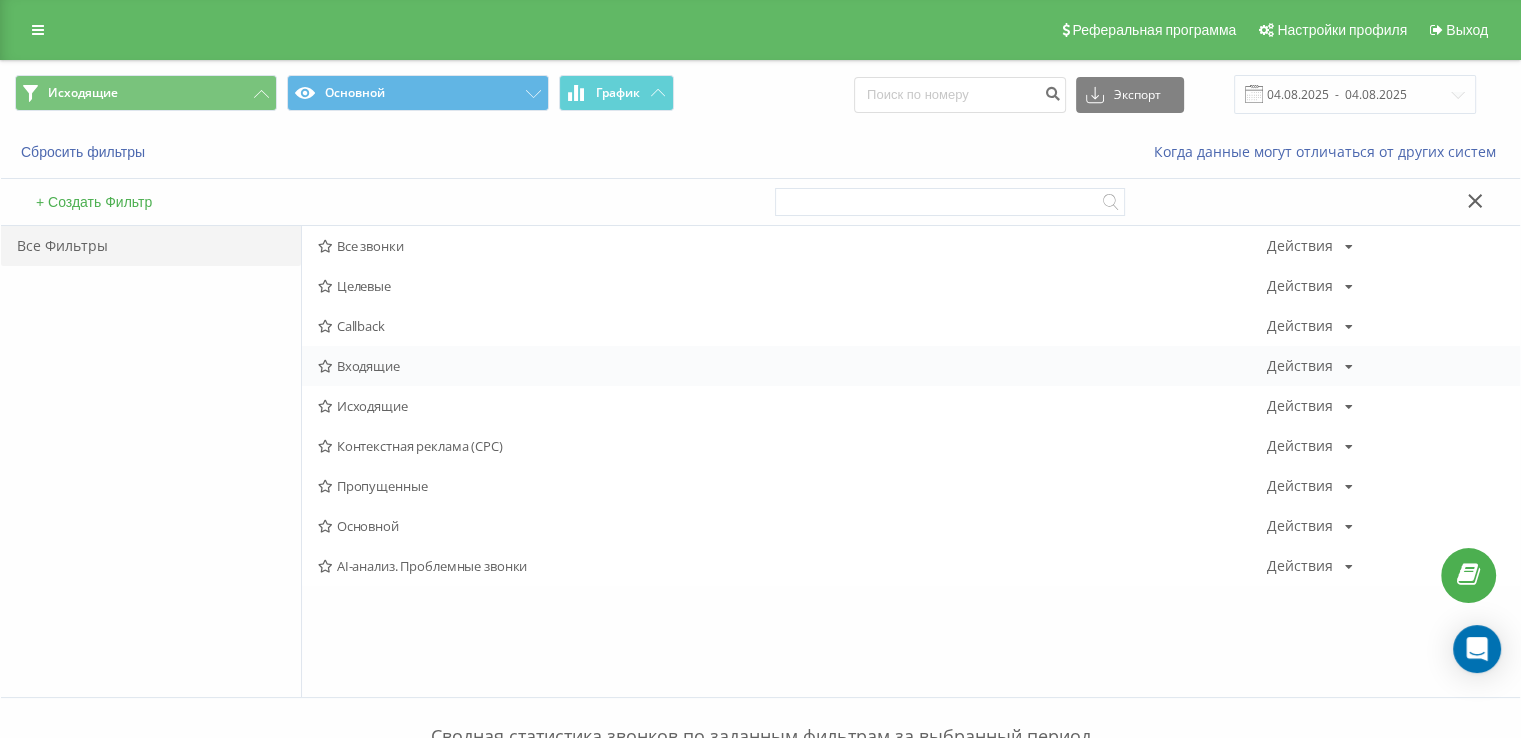 click on "Входящие" at bounding box center [792, 366] 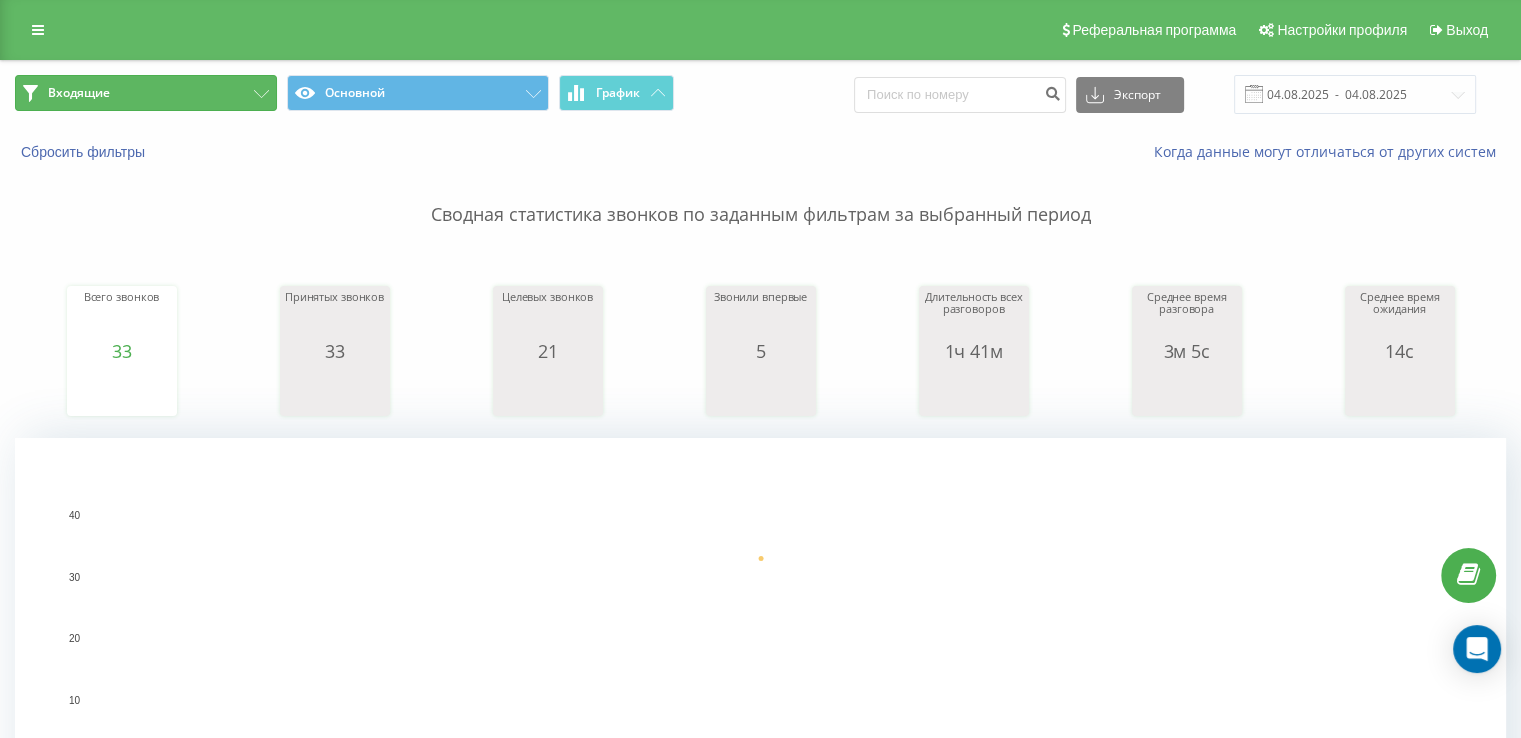 click on "Входящие" at bounding box center [146, 93] 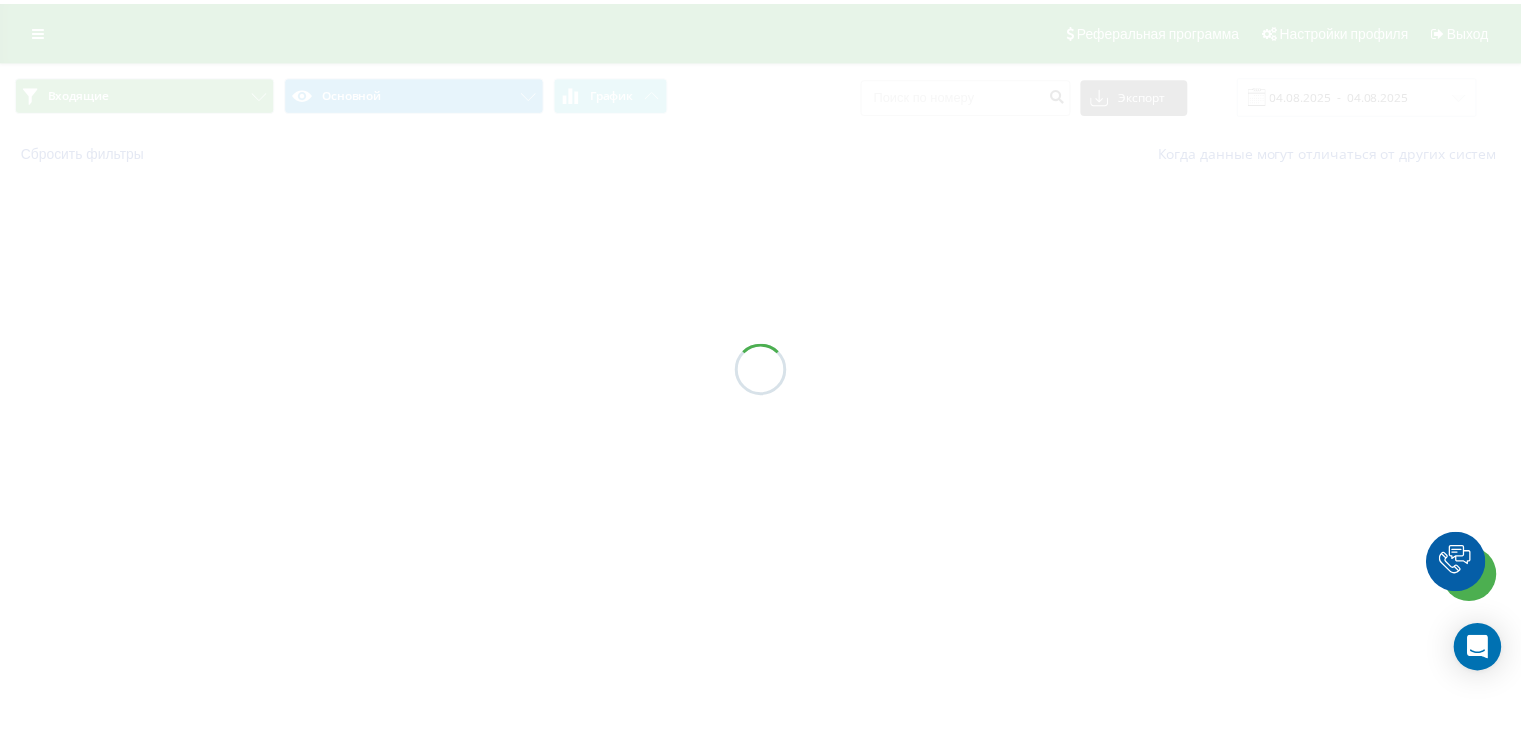 scroll, scrollTop: 0, scrollLeft: 0, axis: both 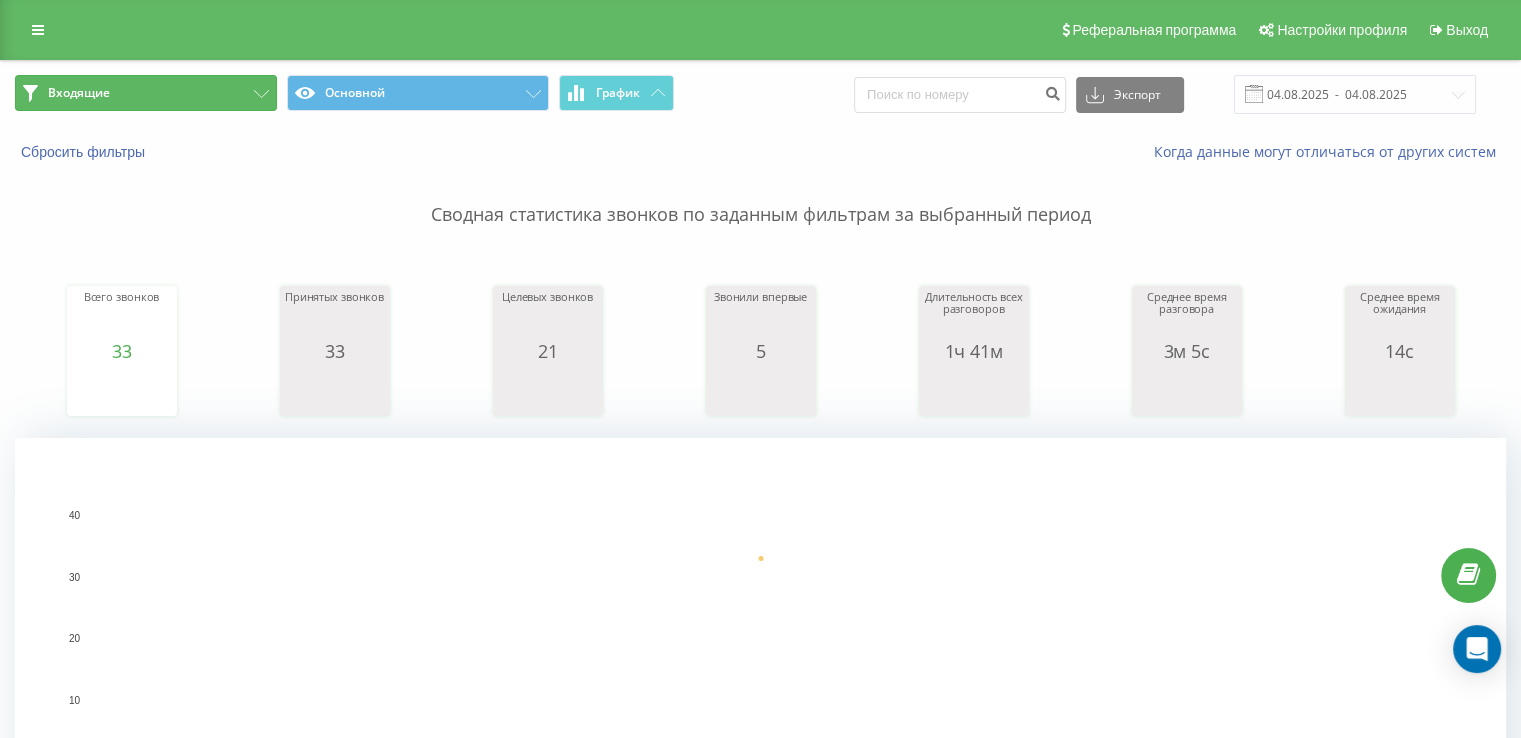 click on "Входящие" at bounding box center (146, 93) 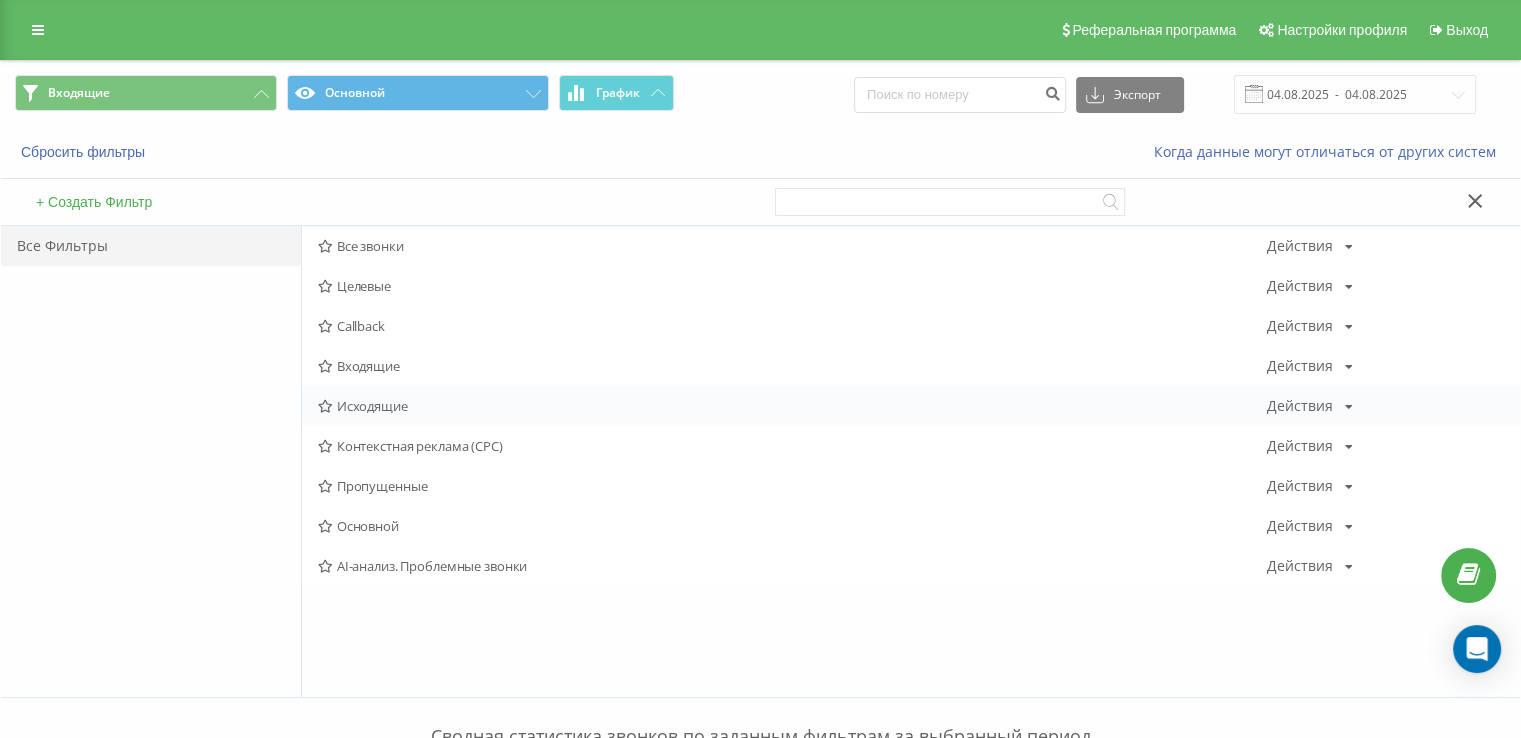 click on "Исходящие" at bounding box center [792, 406] 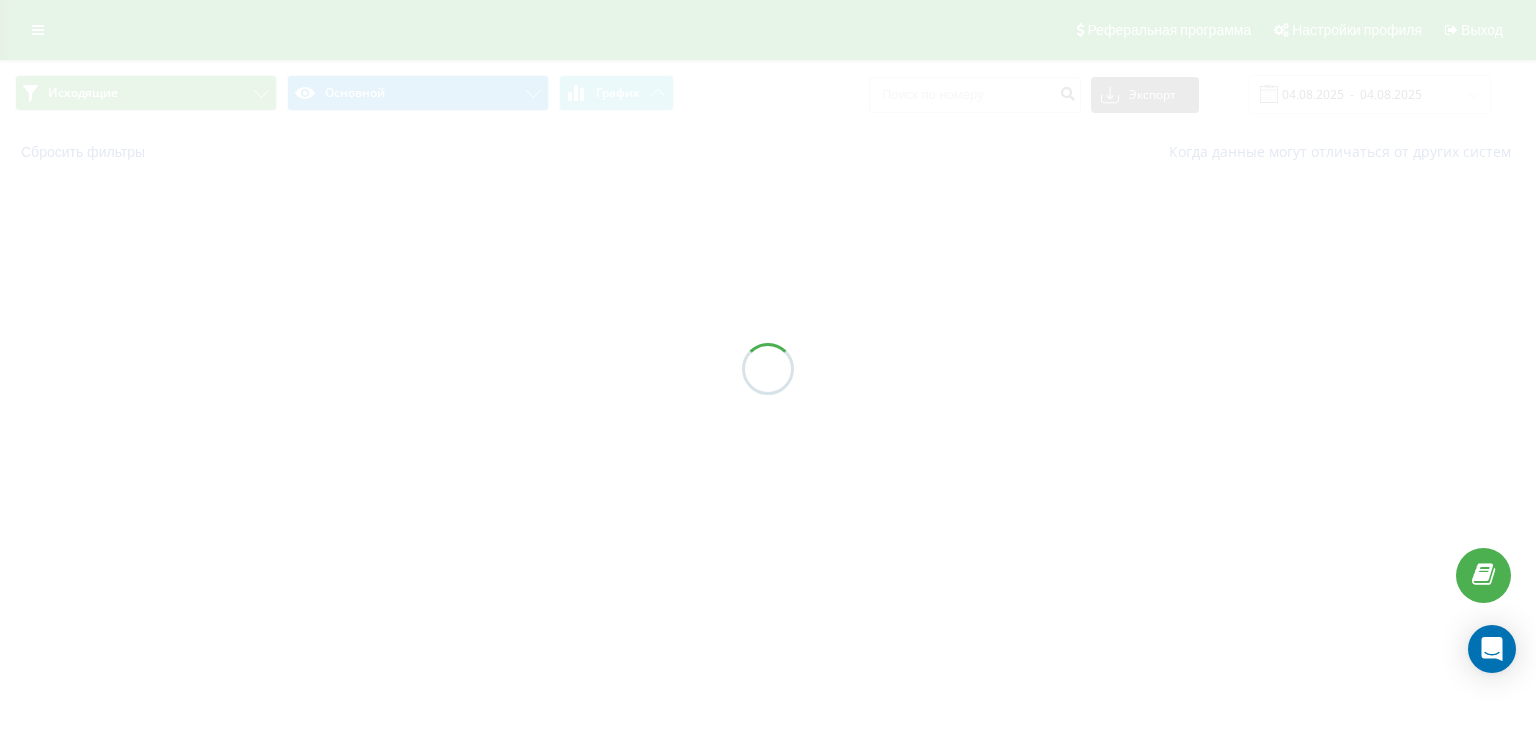 scroll, scrollTop: 0, scrollLeft: 0, axis: both 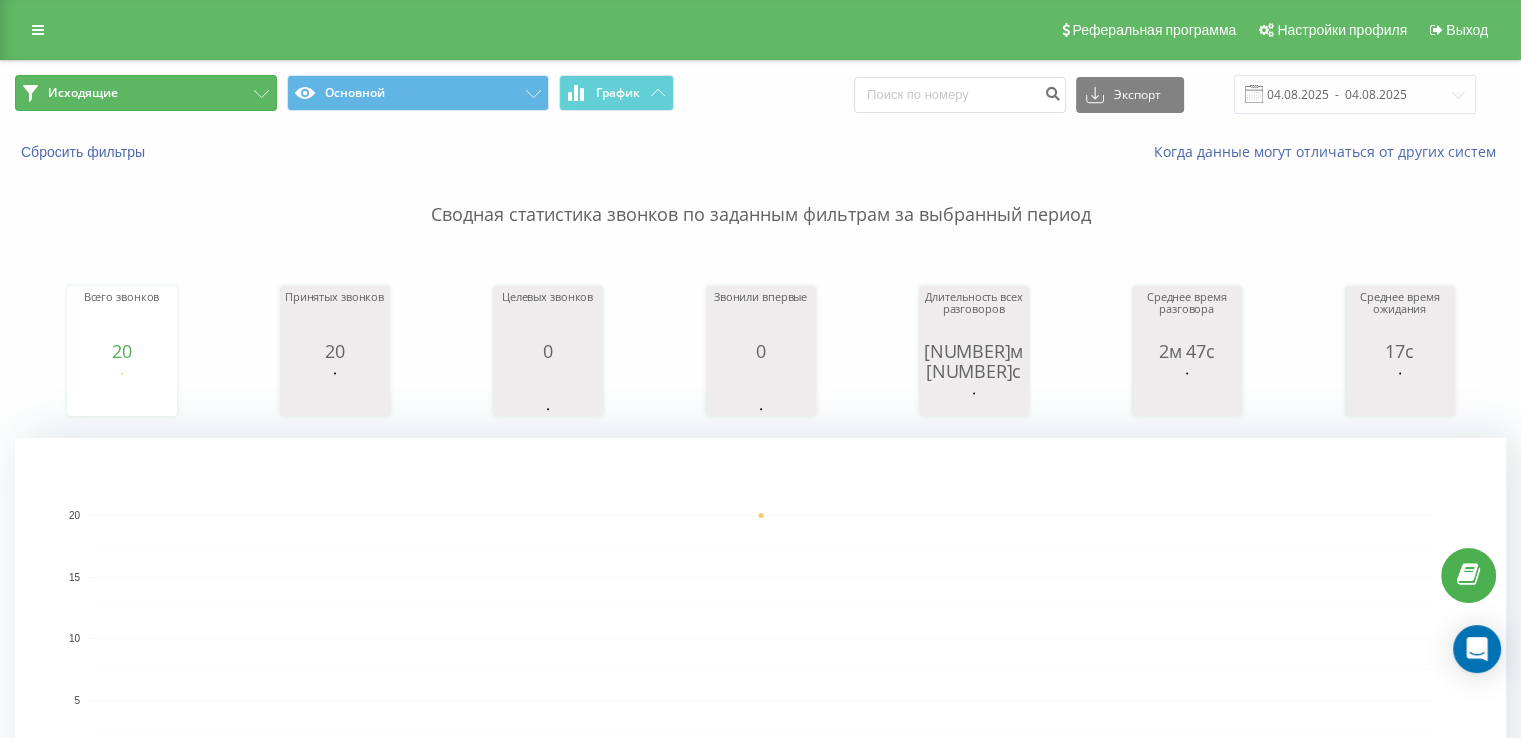 click on "Исходящие" at bounding box center [146, 93] 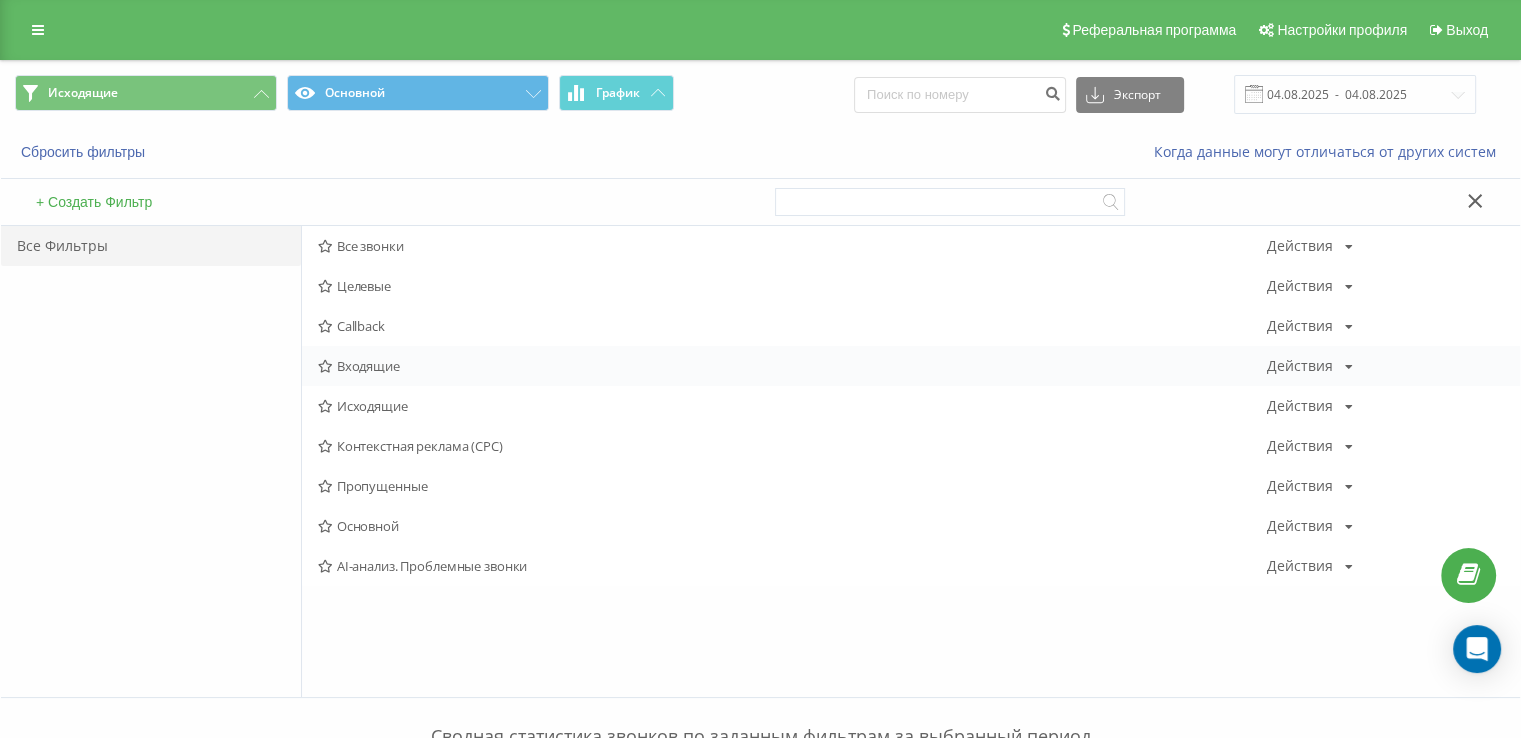 click on "Входящие" at bounding box center (792, 366) 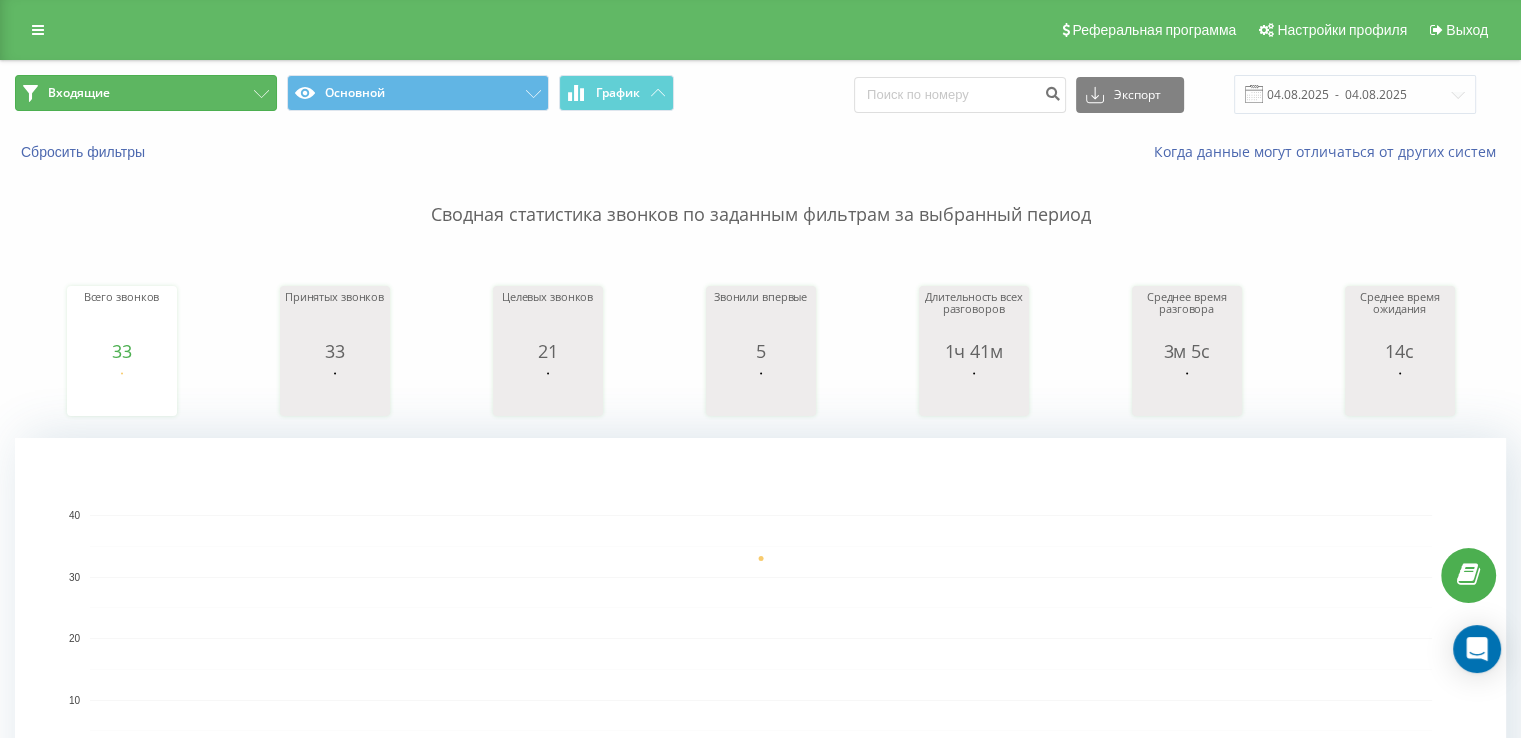 click on "Входящие" at bounding box center [79, 93] 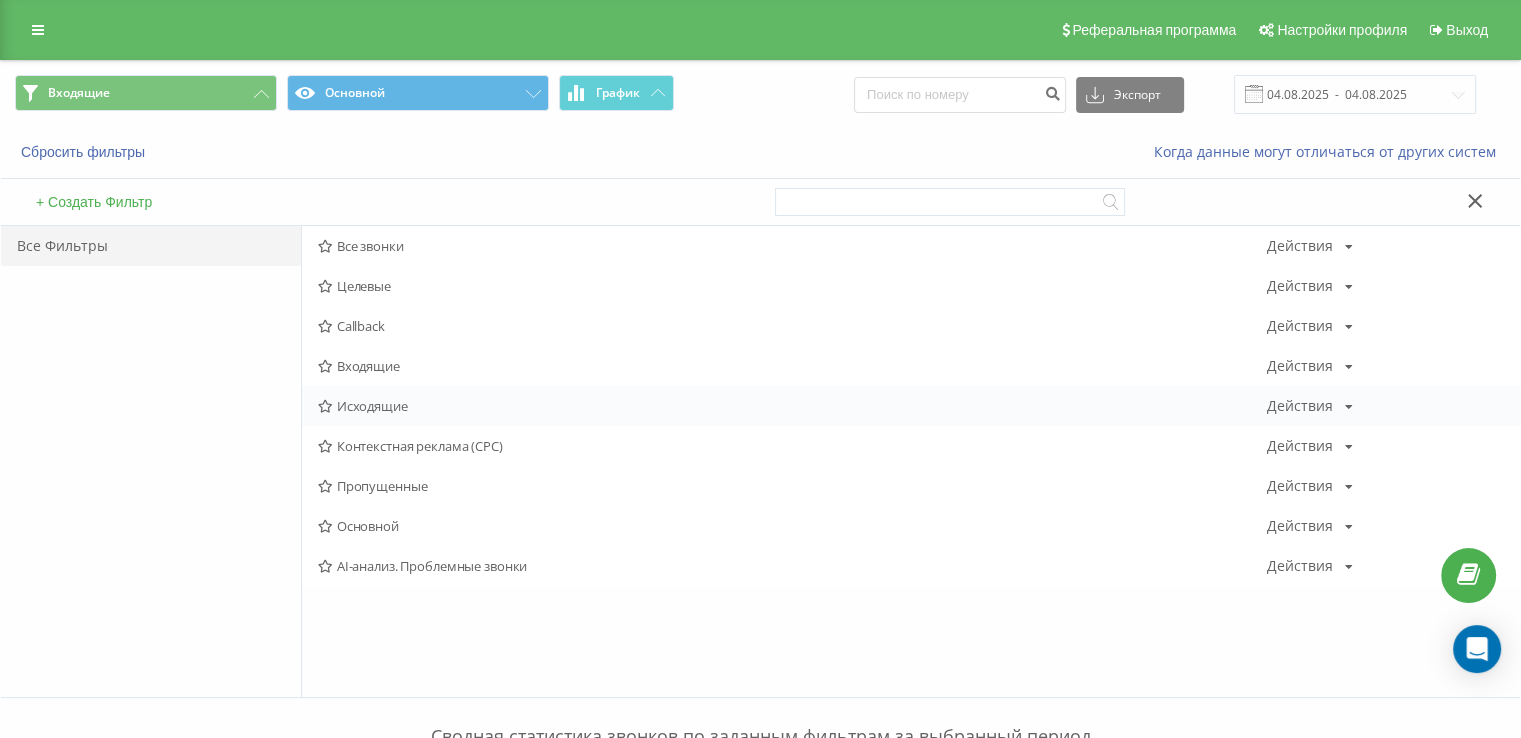 drag, startPoint x: 361, startPoint y: 401, endPoint x: 372, endPoint y: 403, distance: 11.18034 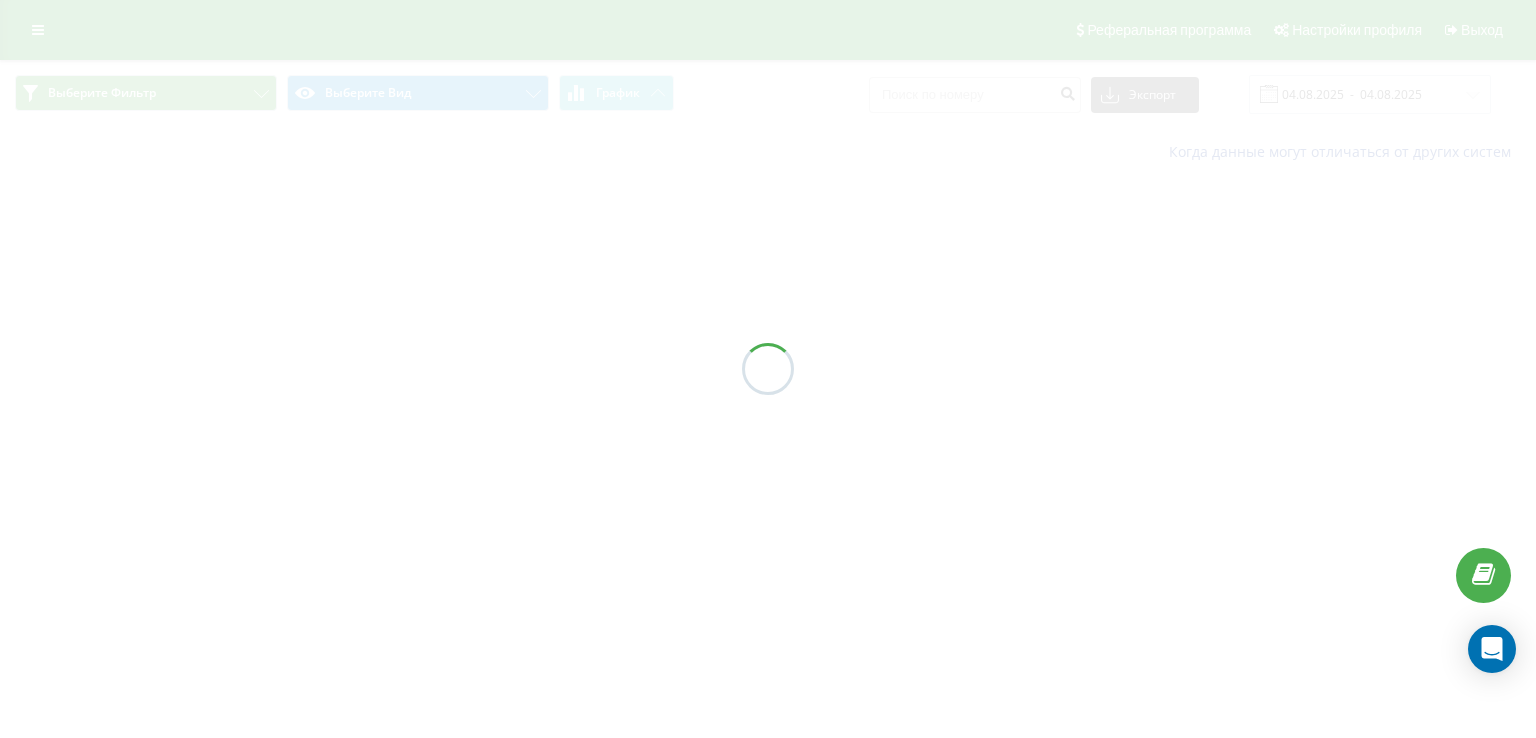 scroll, scrollTop: 0, scrollLeft: 0, axis: both 